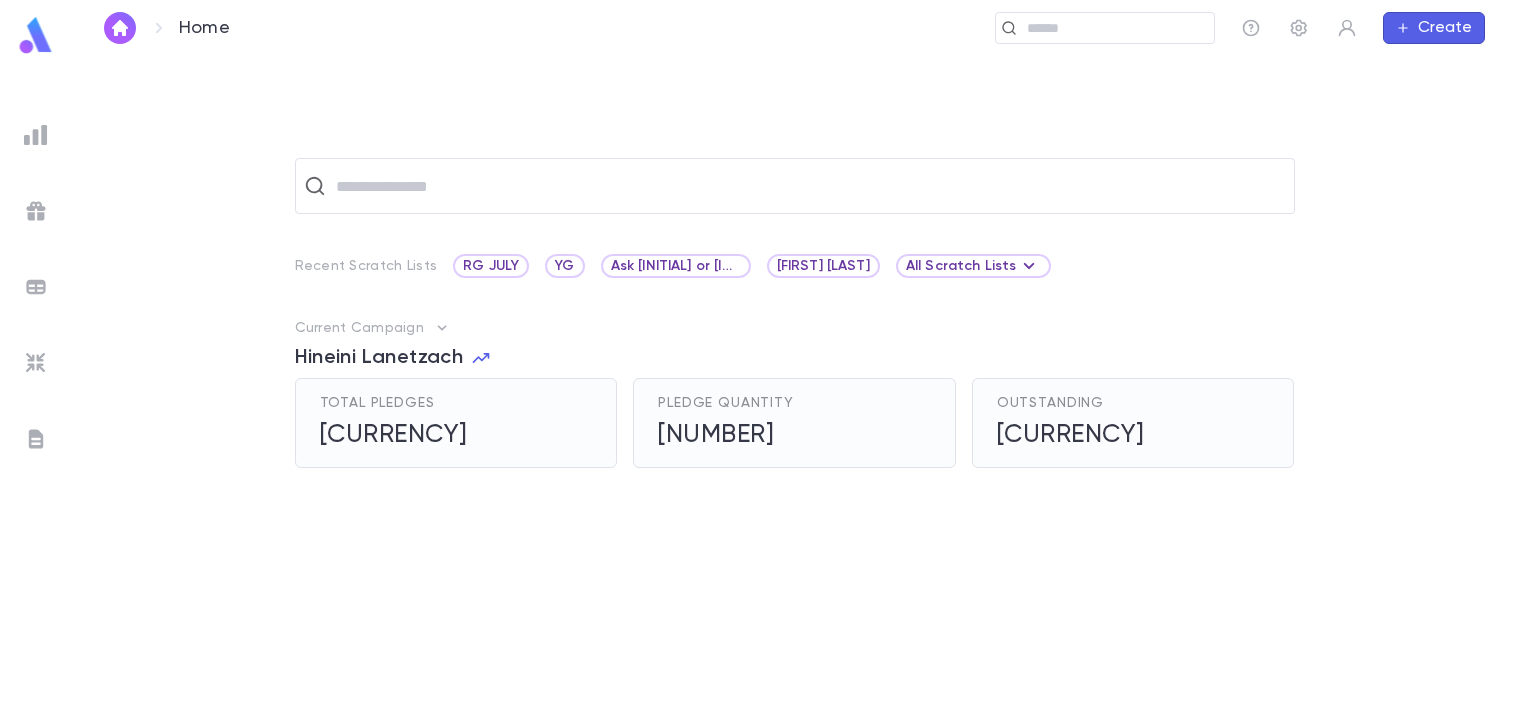 scroll, scrollTop: 0, scrollLeft: 0, axis: both 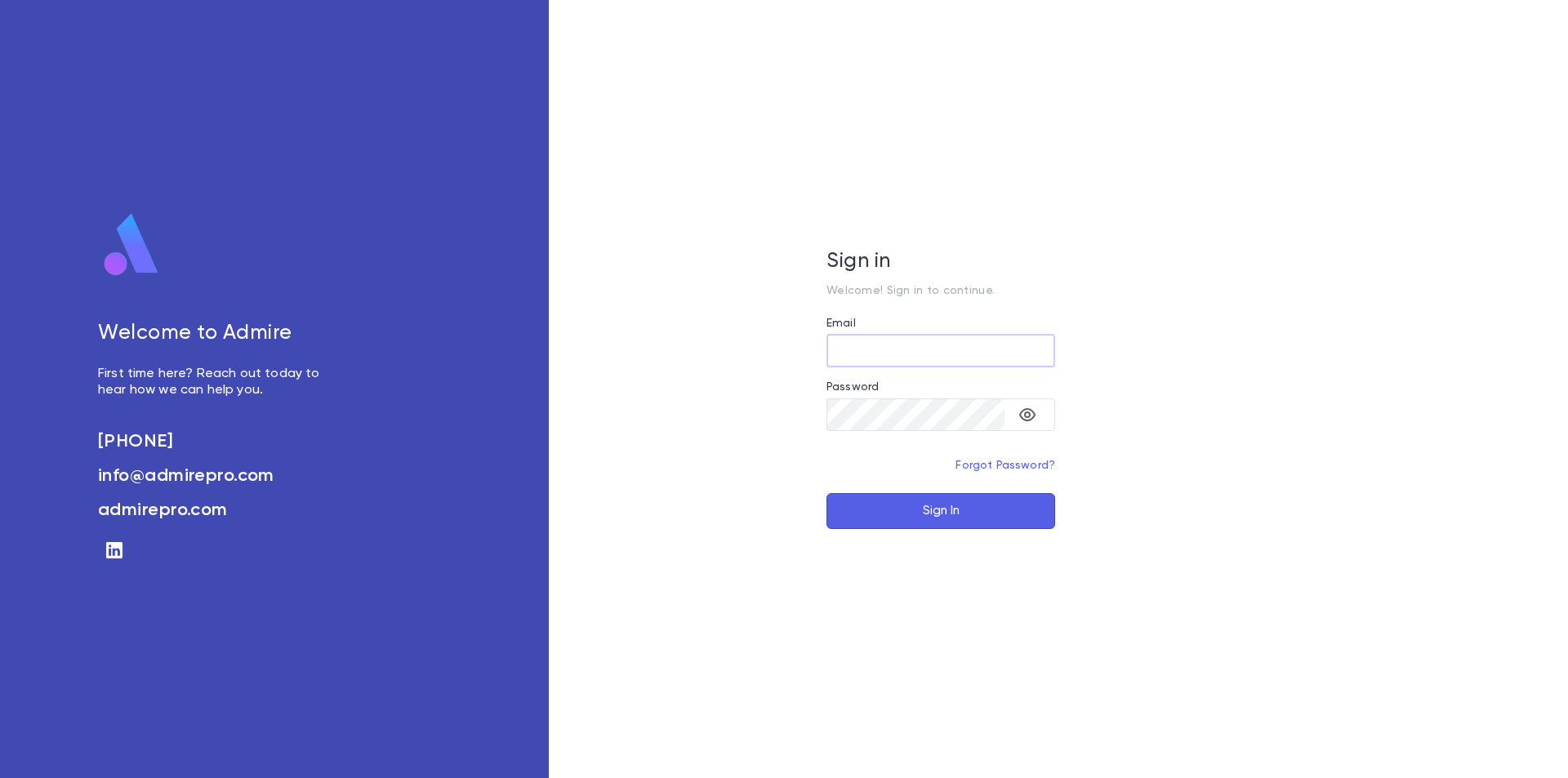 type on "**********" 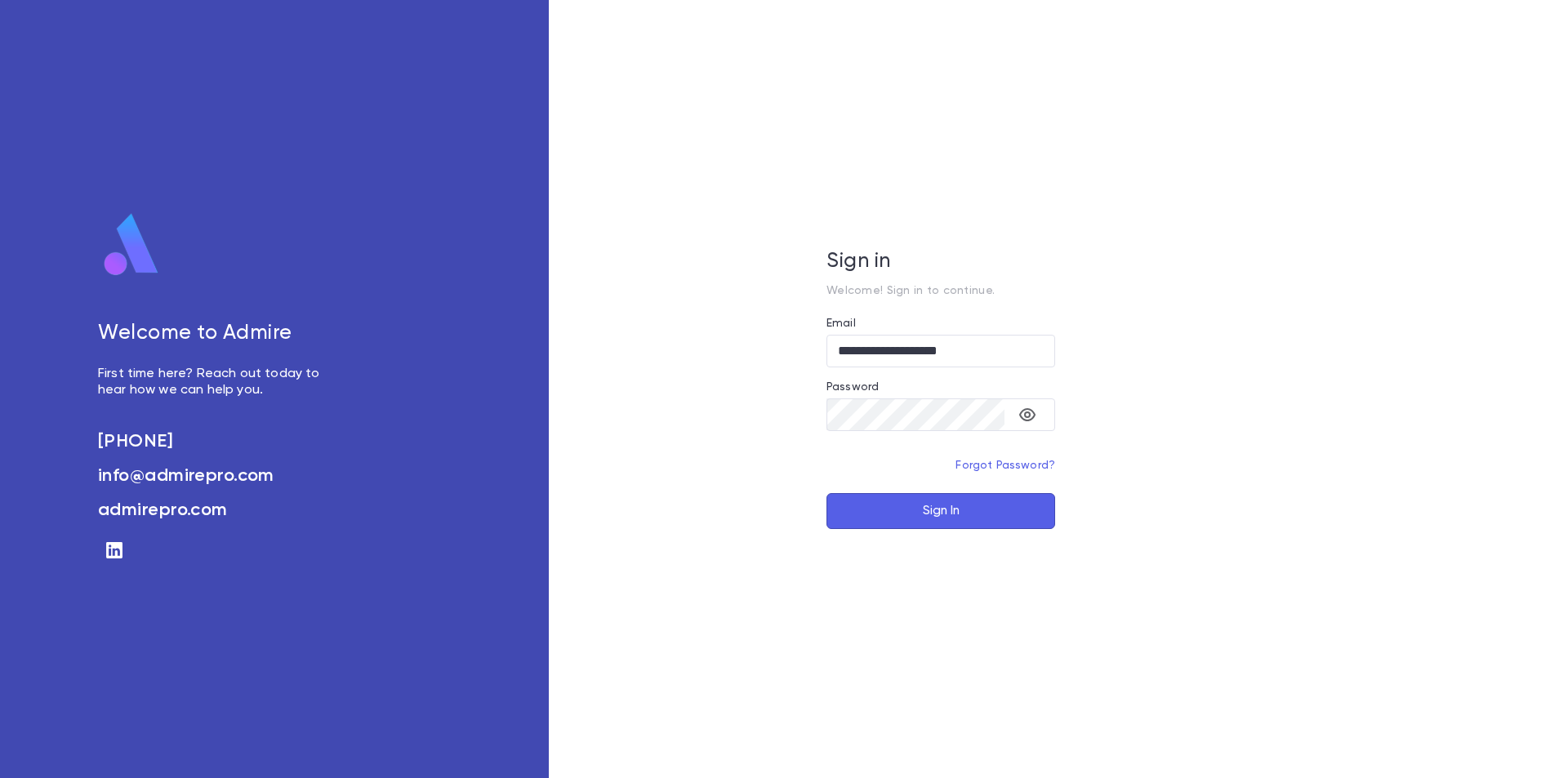 click on "Sign In" at bounding box center [941, 511] 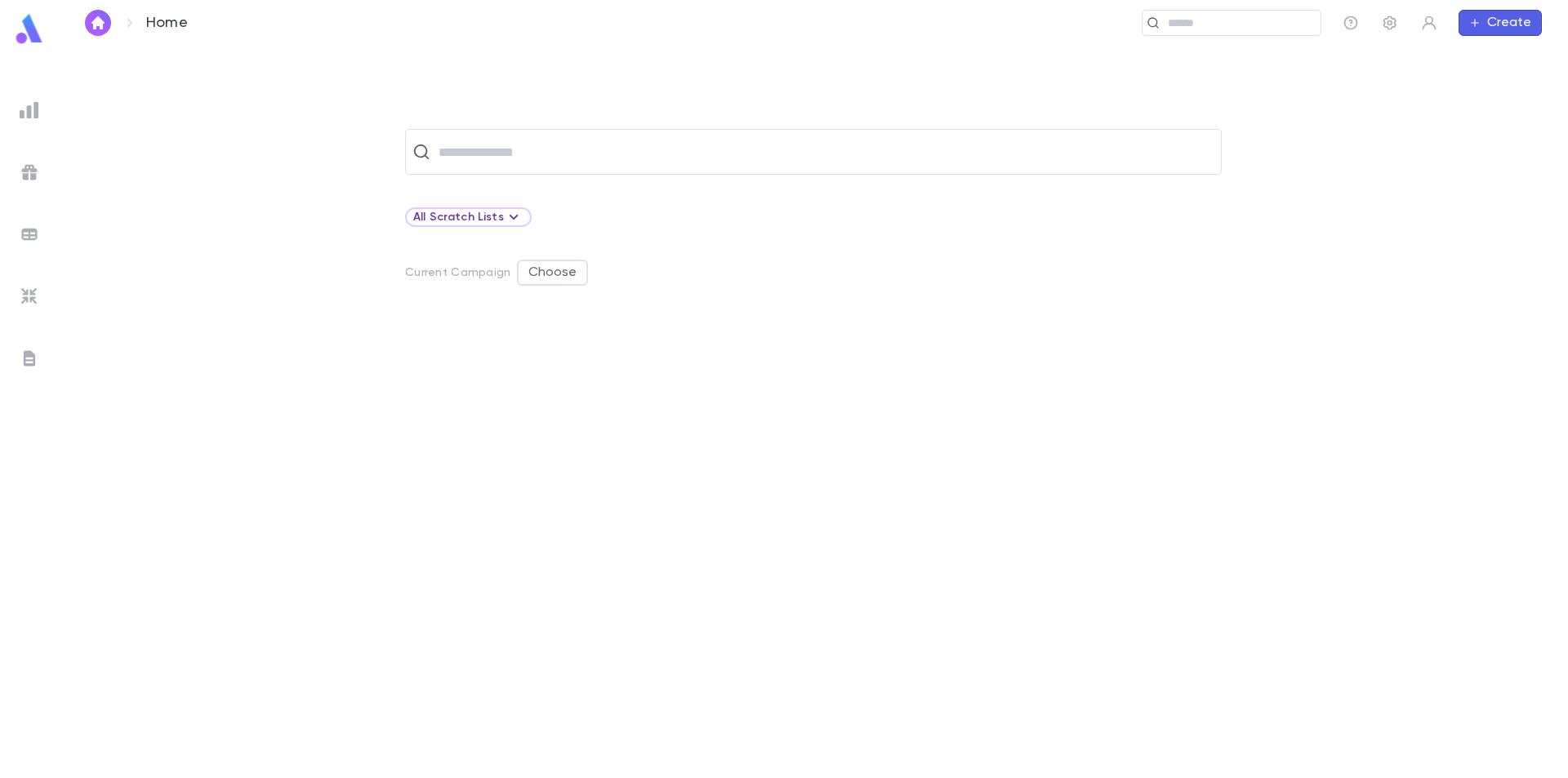 click at bounding box center [29, 110] 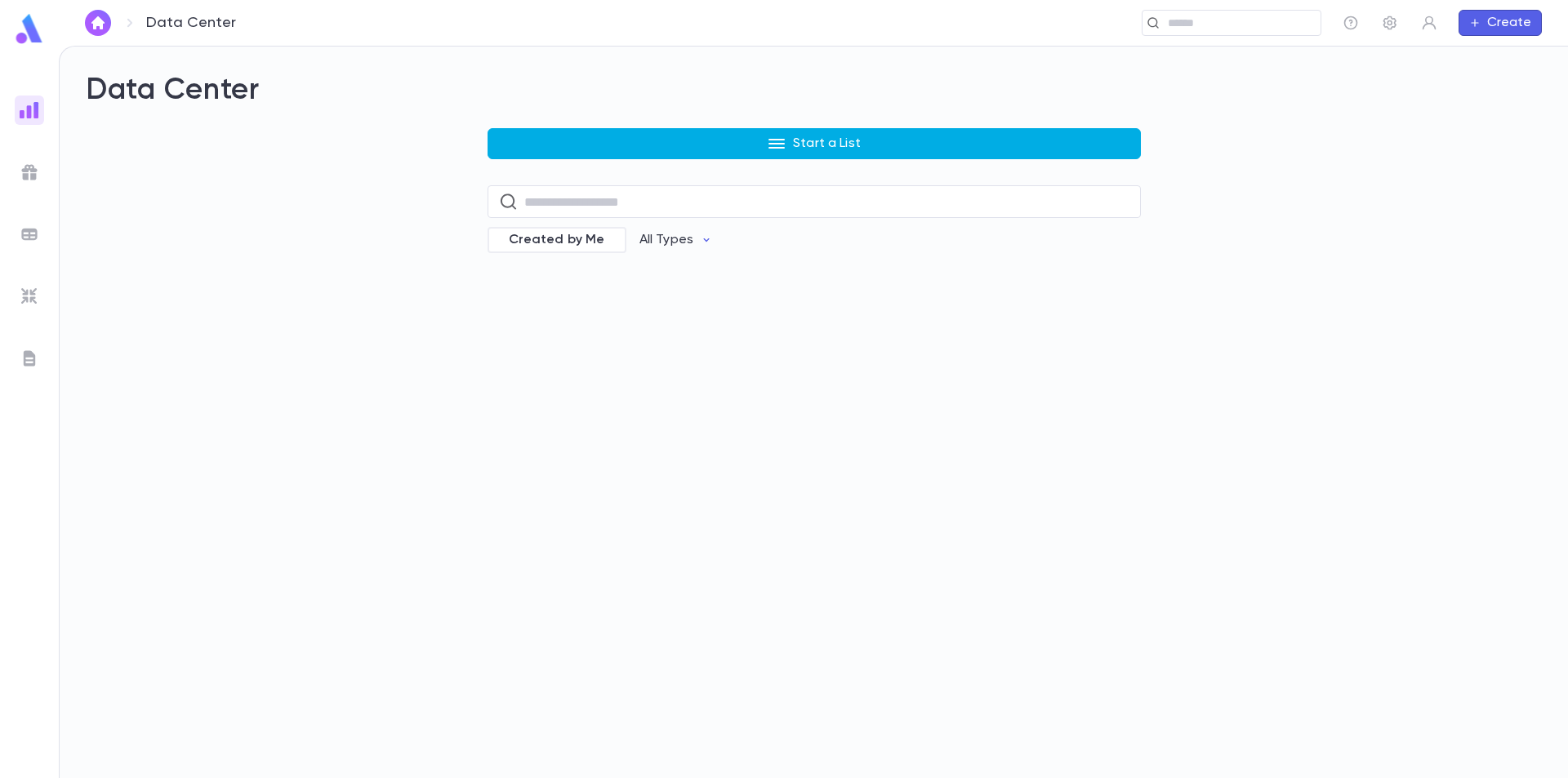 click on "Start a List" at bounding box center (826, 144) 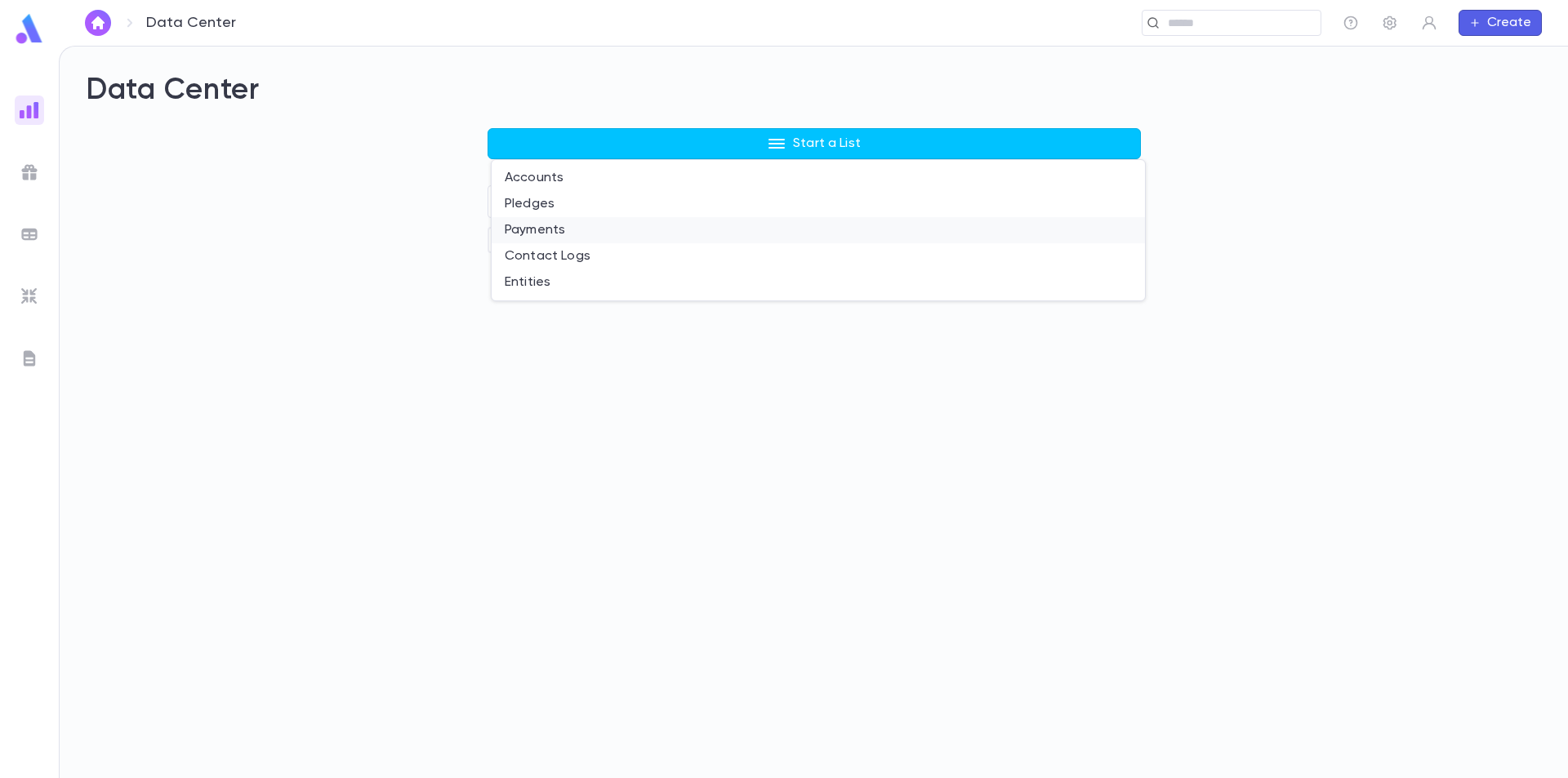 click on "Payments" at bounding box center (818, 230) 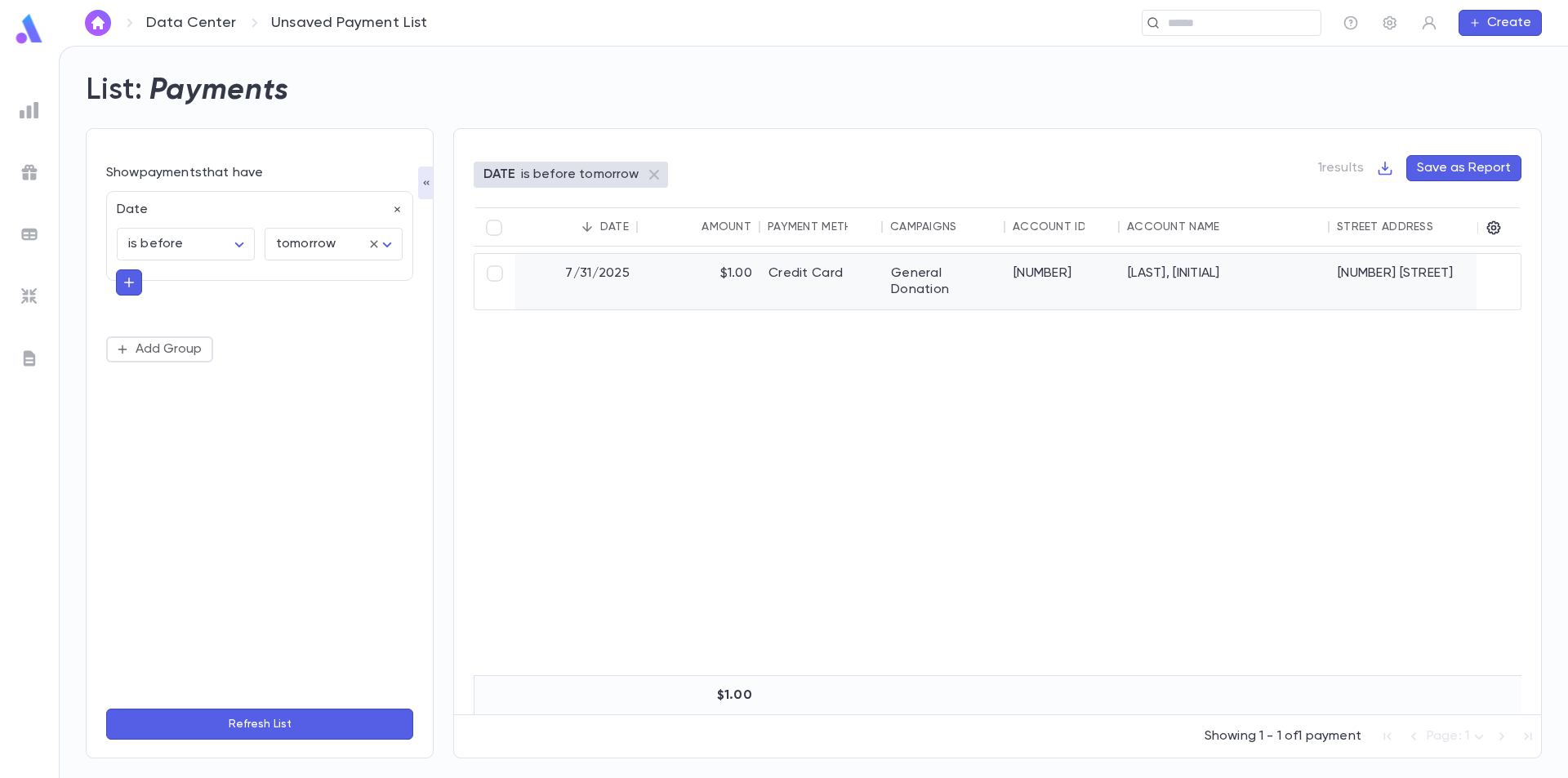 click on "is before ******** ​" at bounding box center [180, 239] 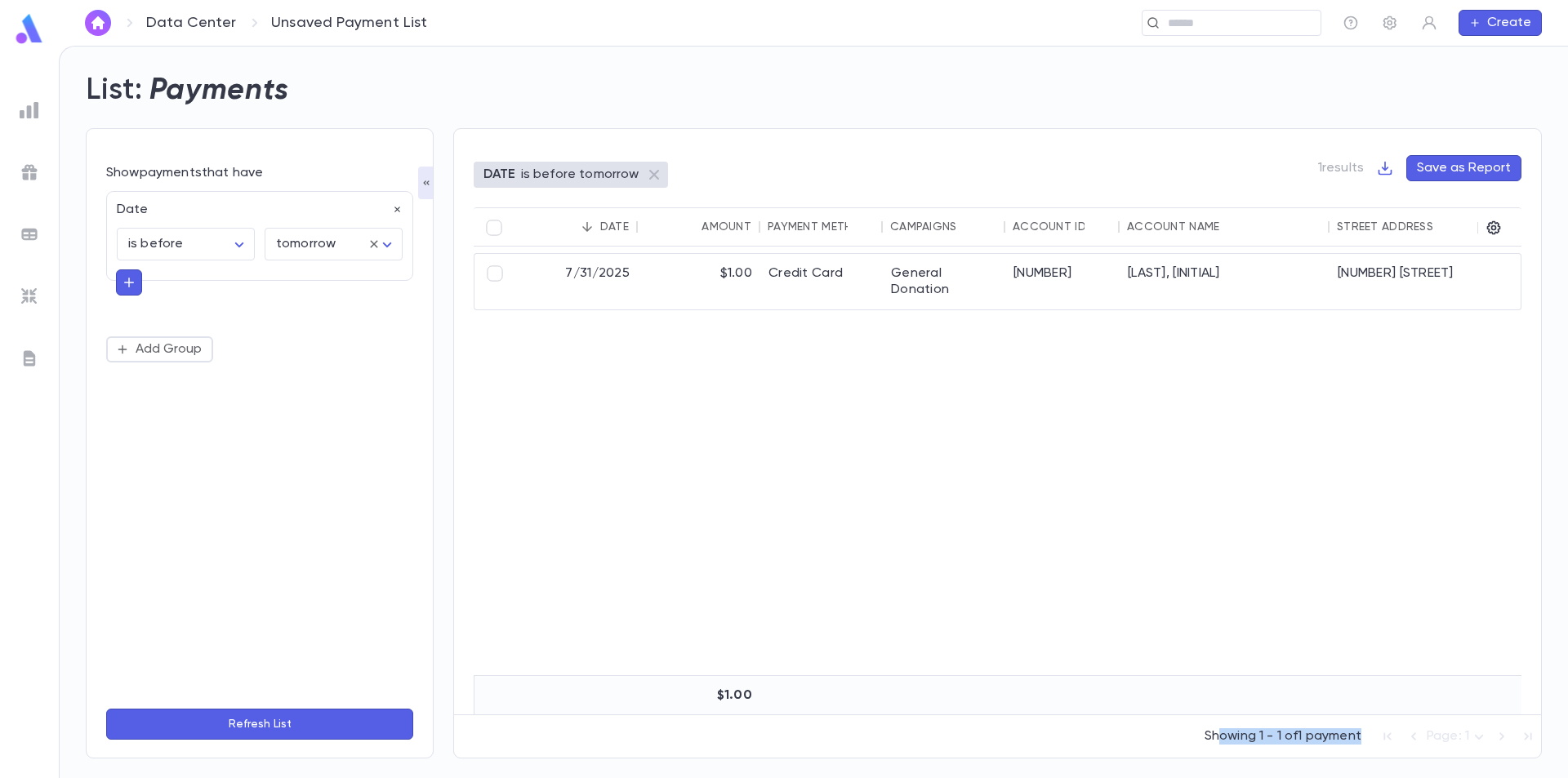 drag, startPoint x: 1227, startPoint y: 715, endPoint x: 1441, endPoint y: 742, distance: 215.69655 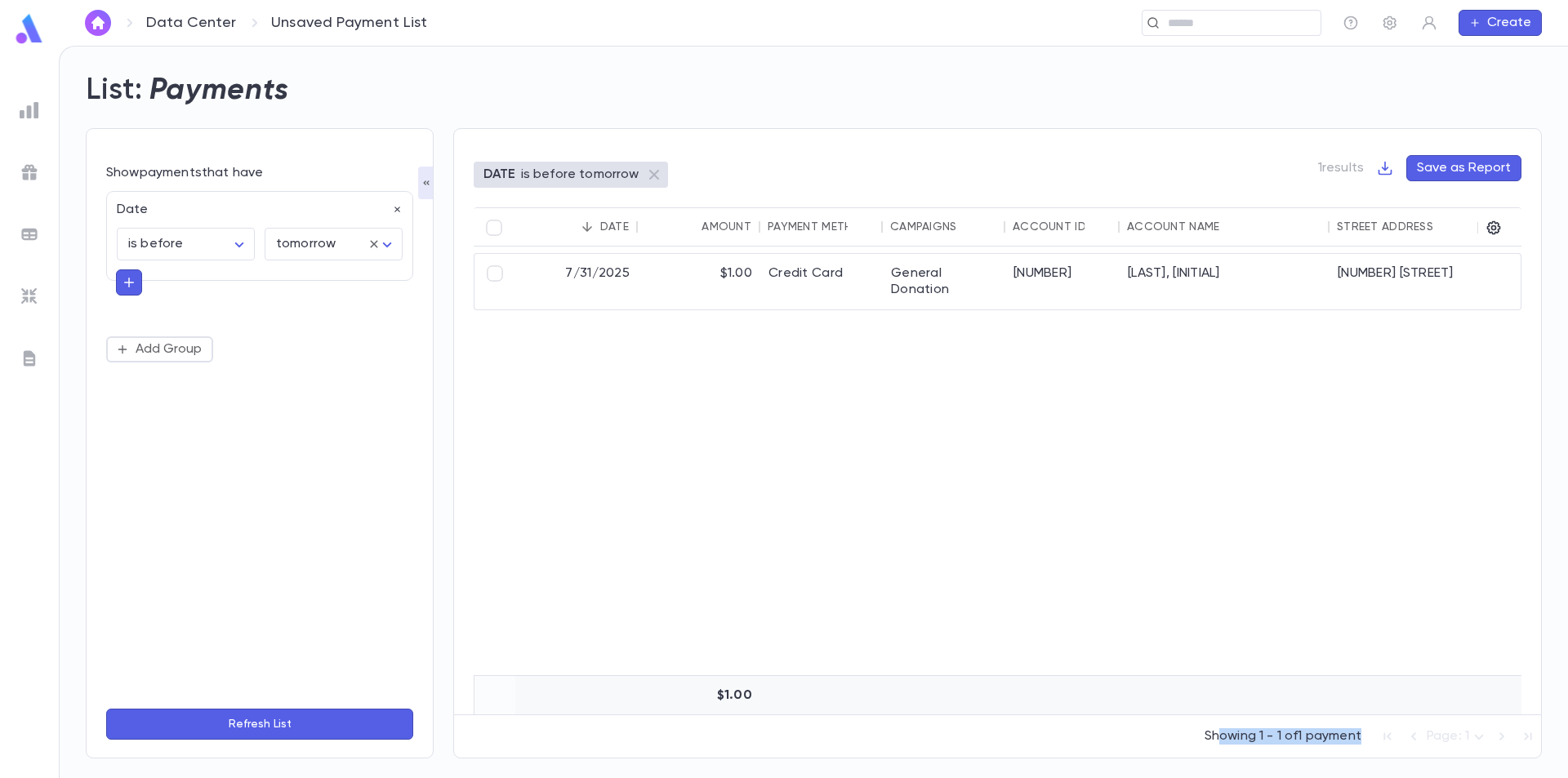 click at bounding box center [1224, 696] 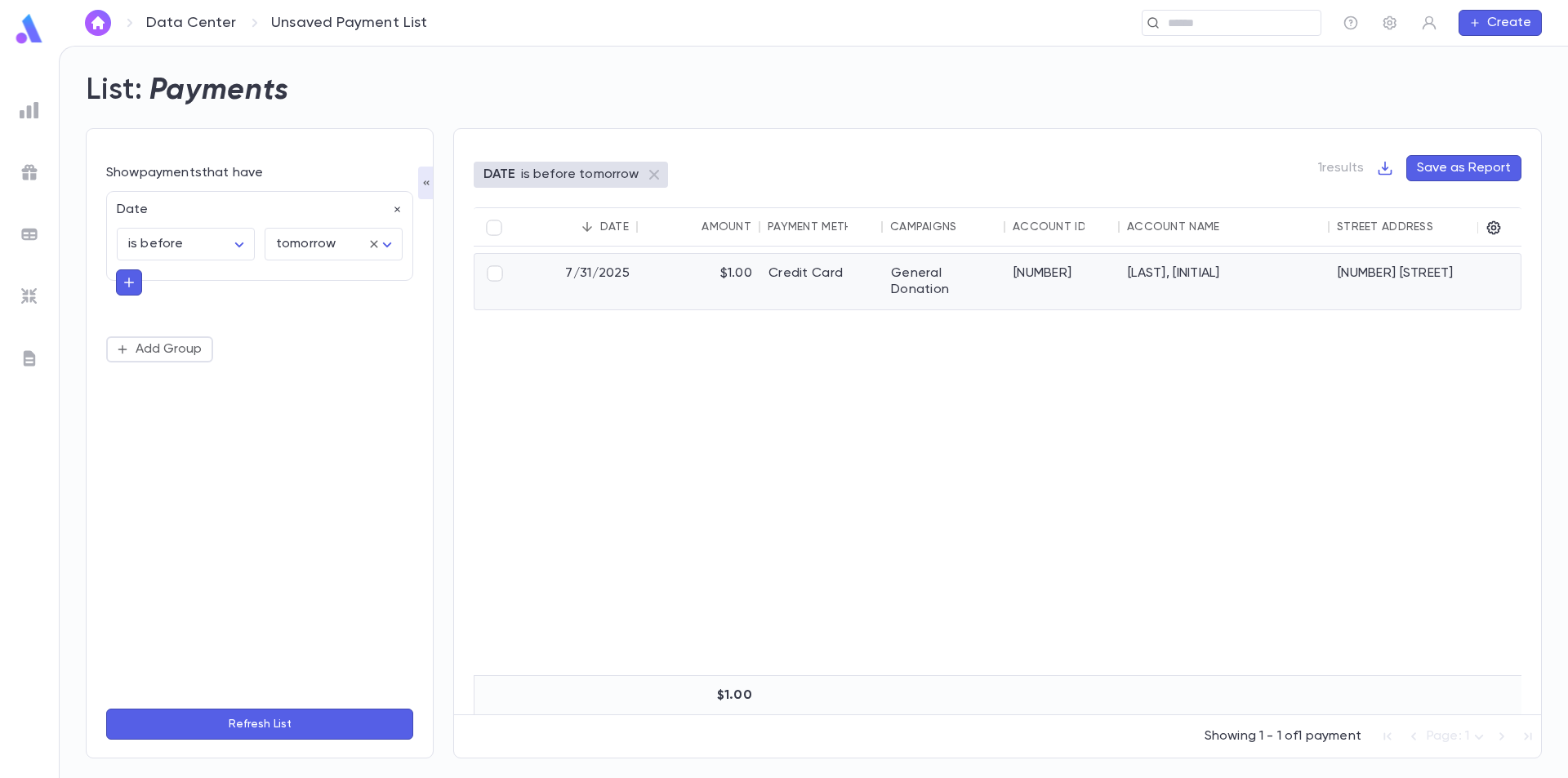 click on "$1.00" at bounding box center (699, 282) 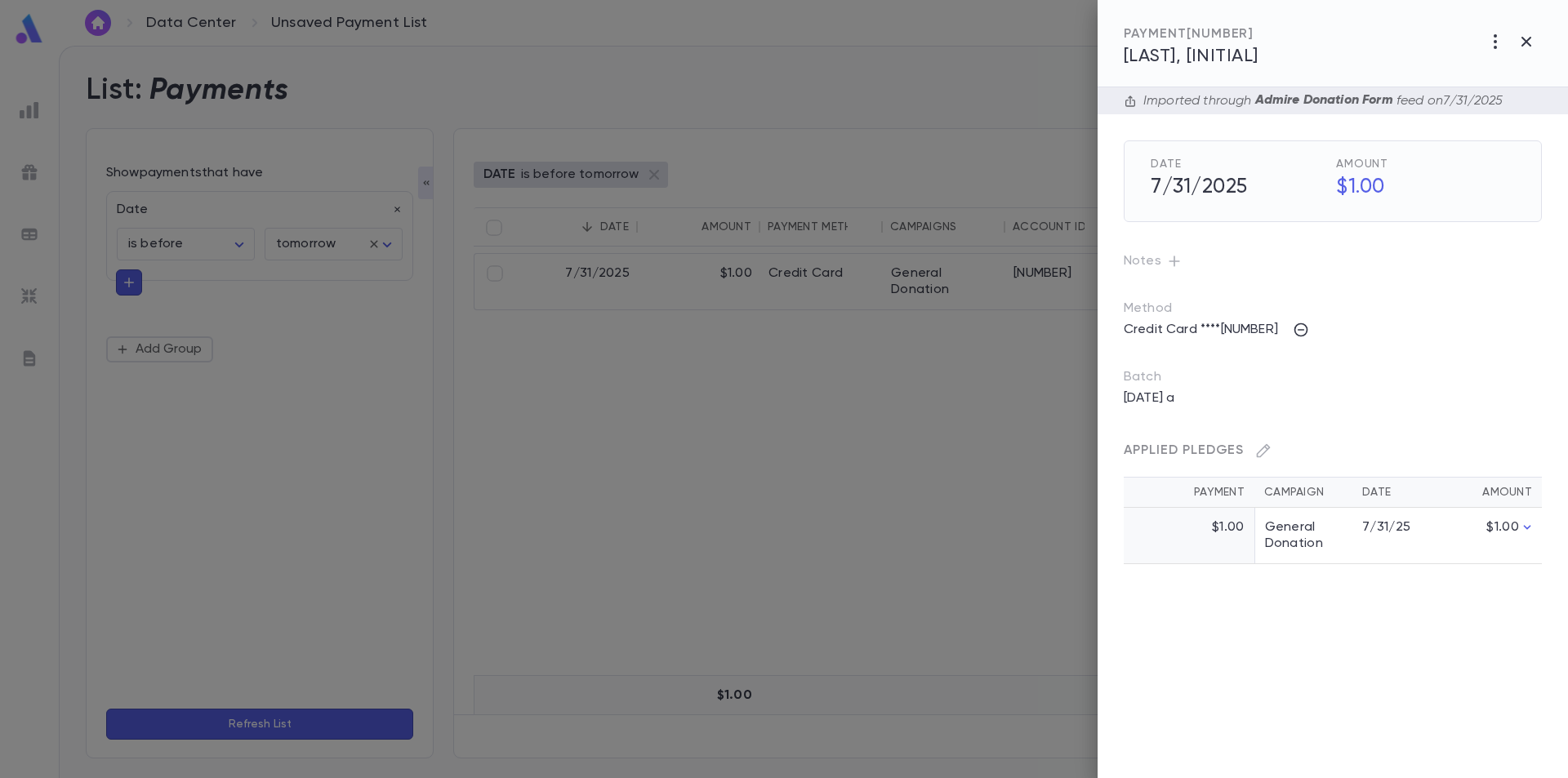 click 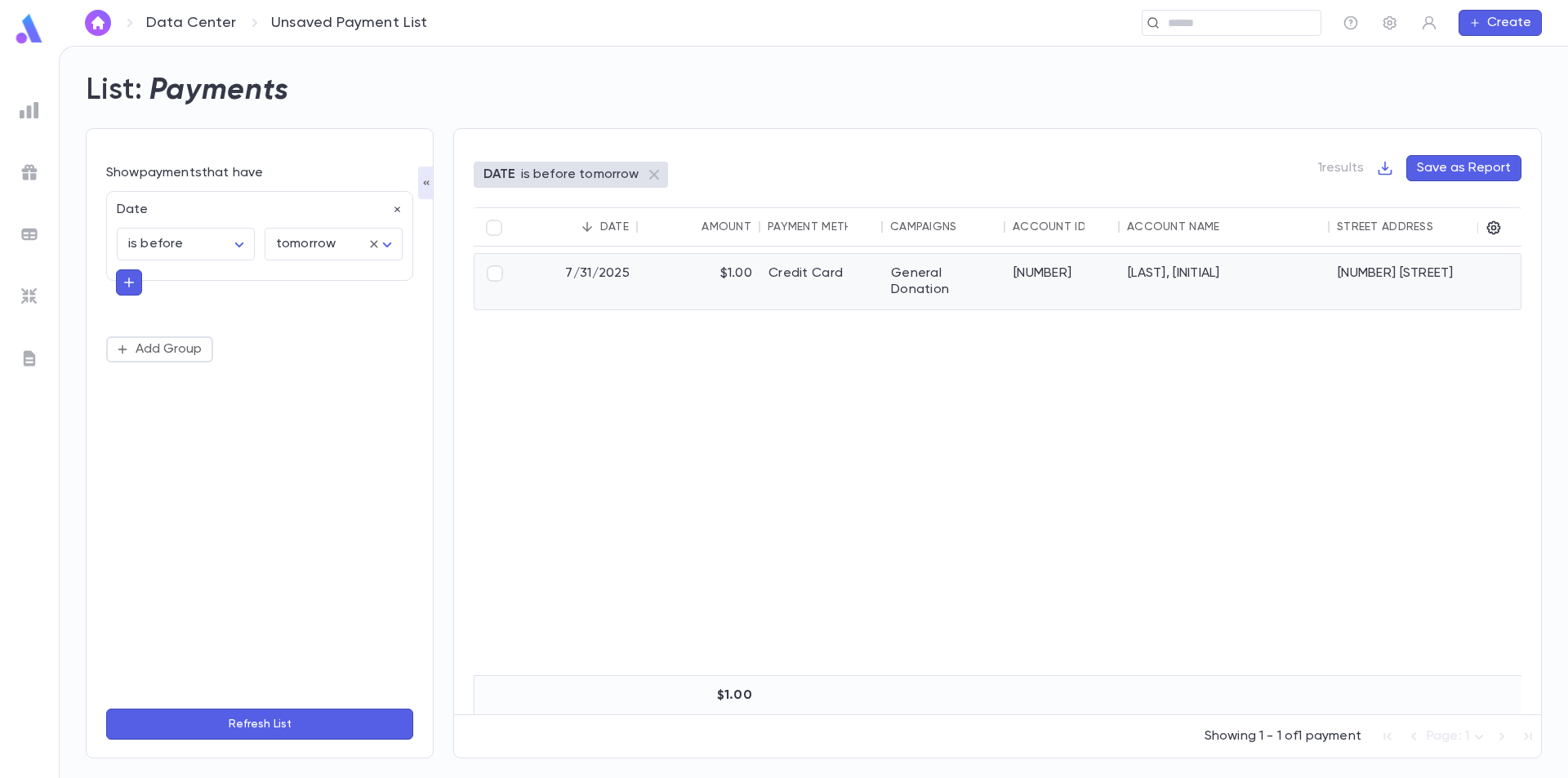 click on "Credit Card" at bounding box center [822, 282] 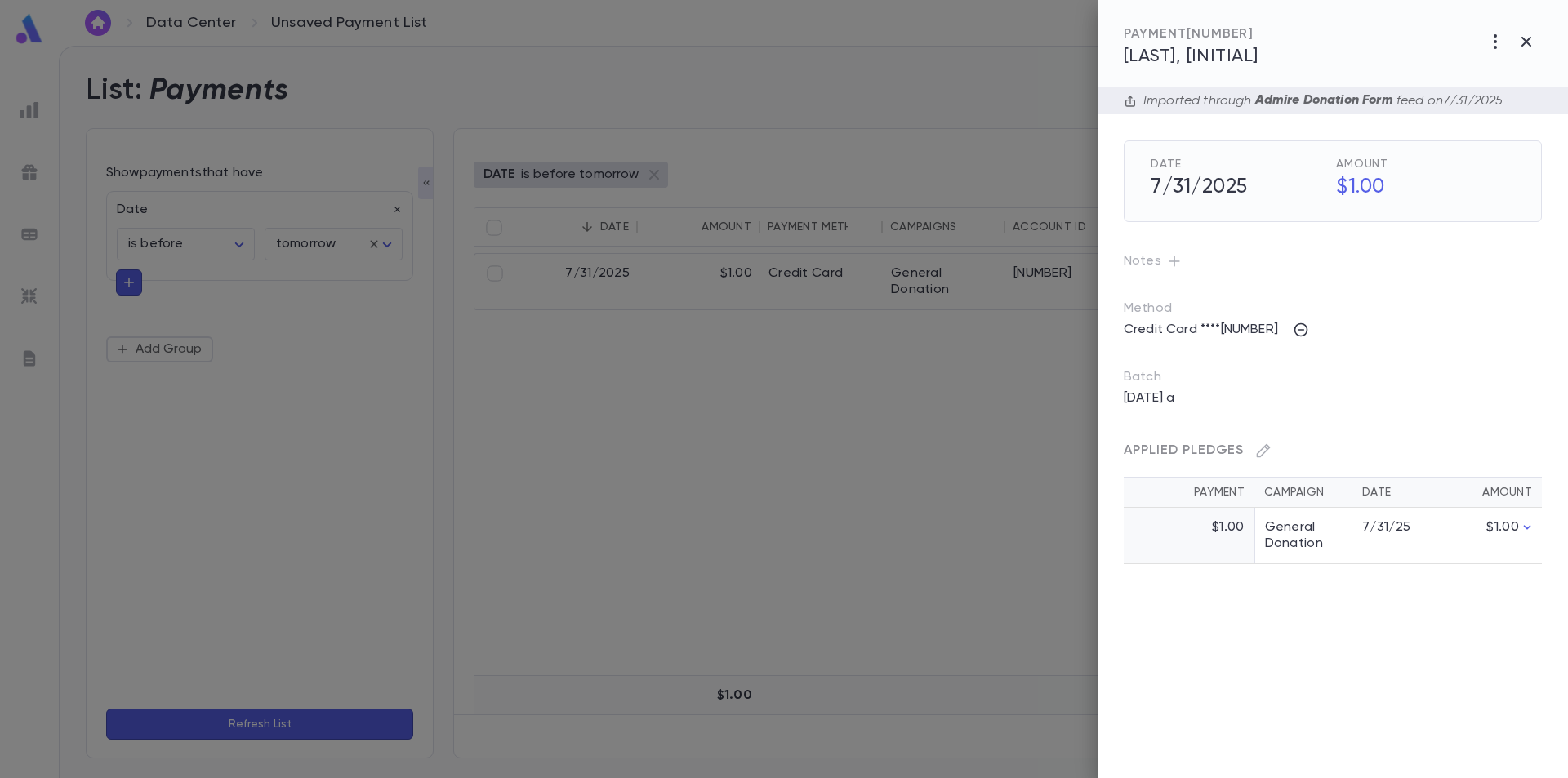 click on "[LAST], [INITIAL]" at bounding box center (1191, 56) 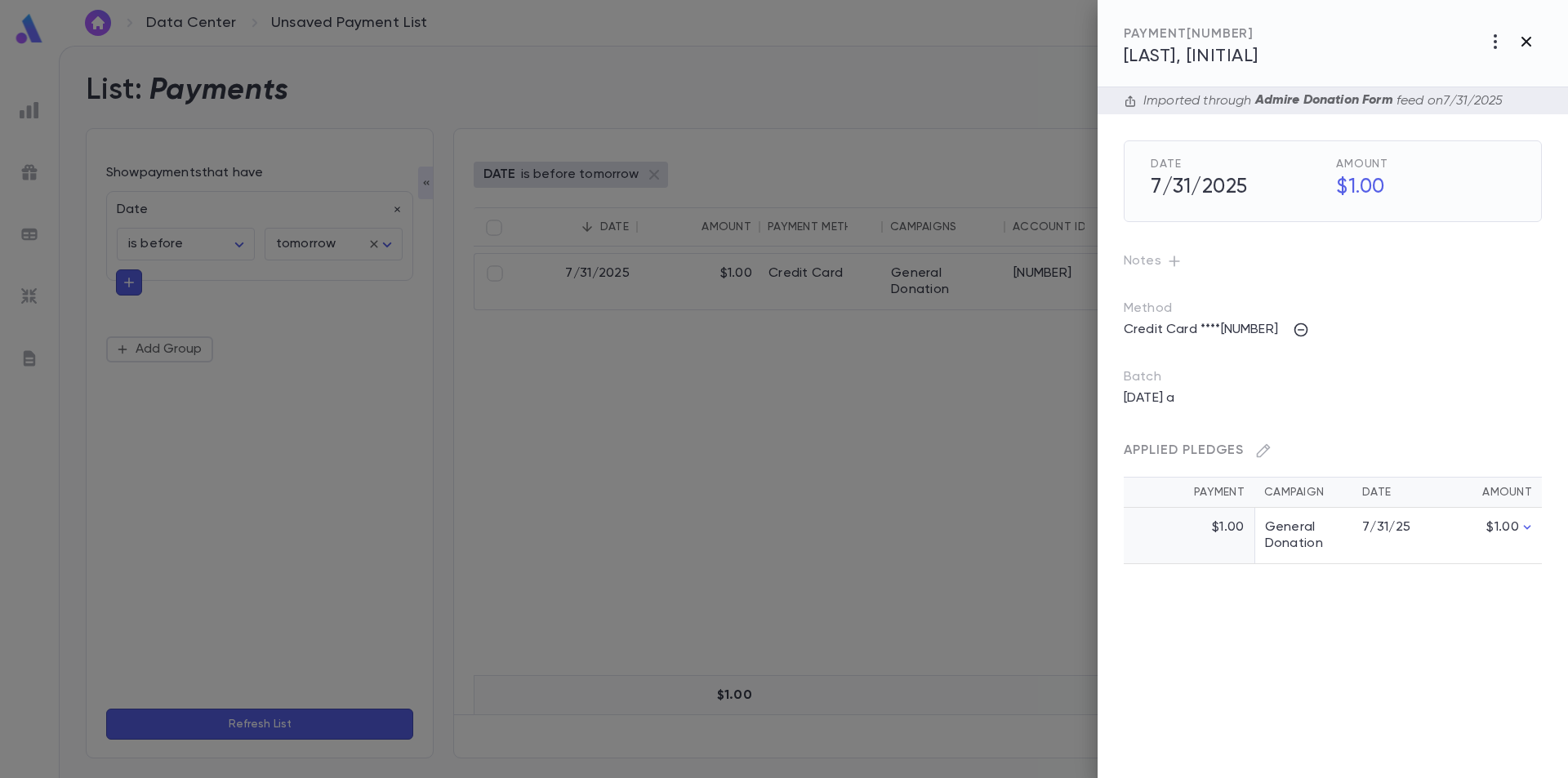 click 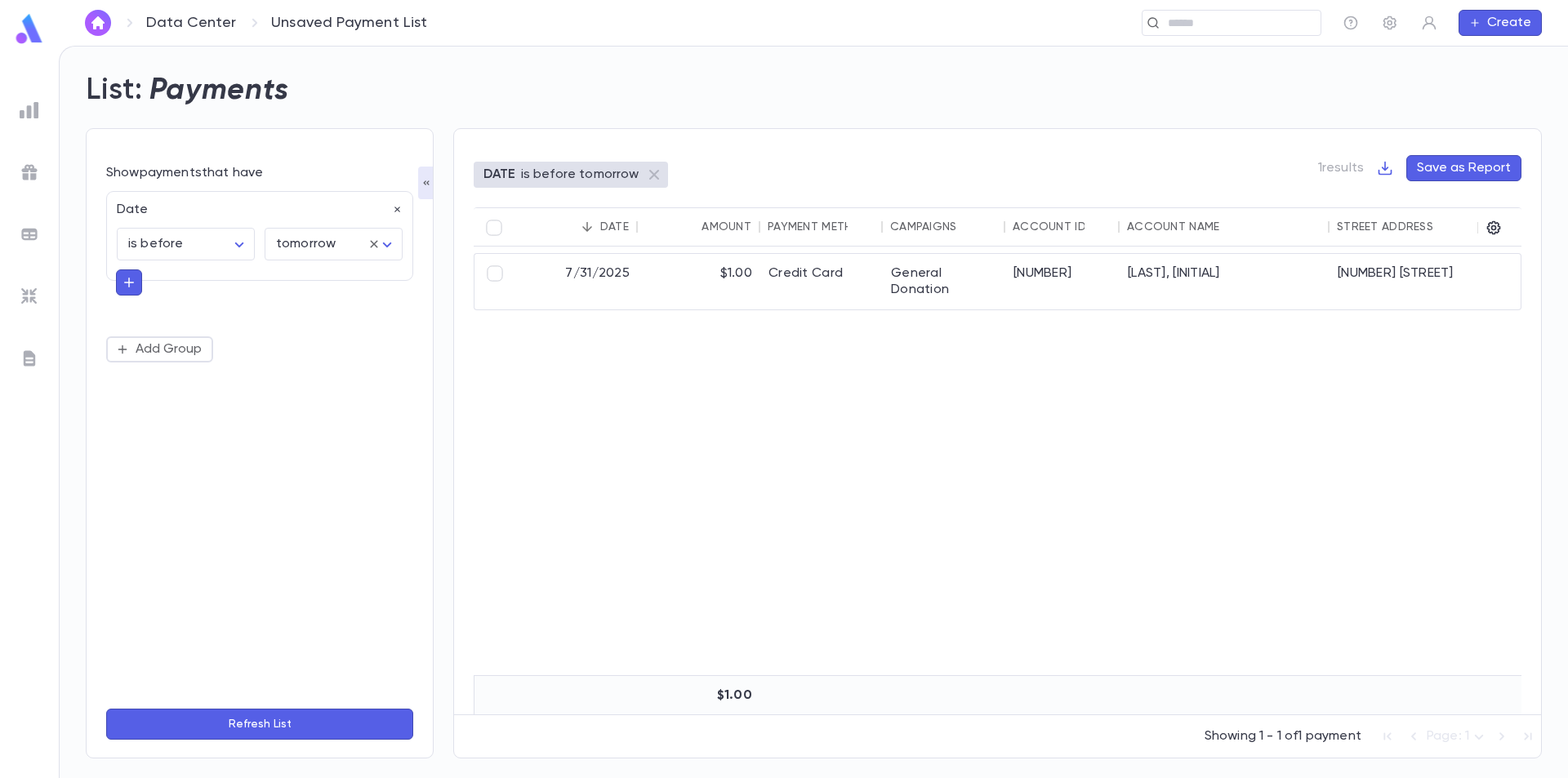 click at bounding box center (29, 234) 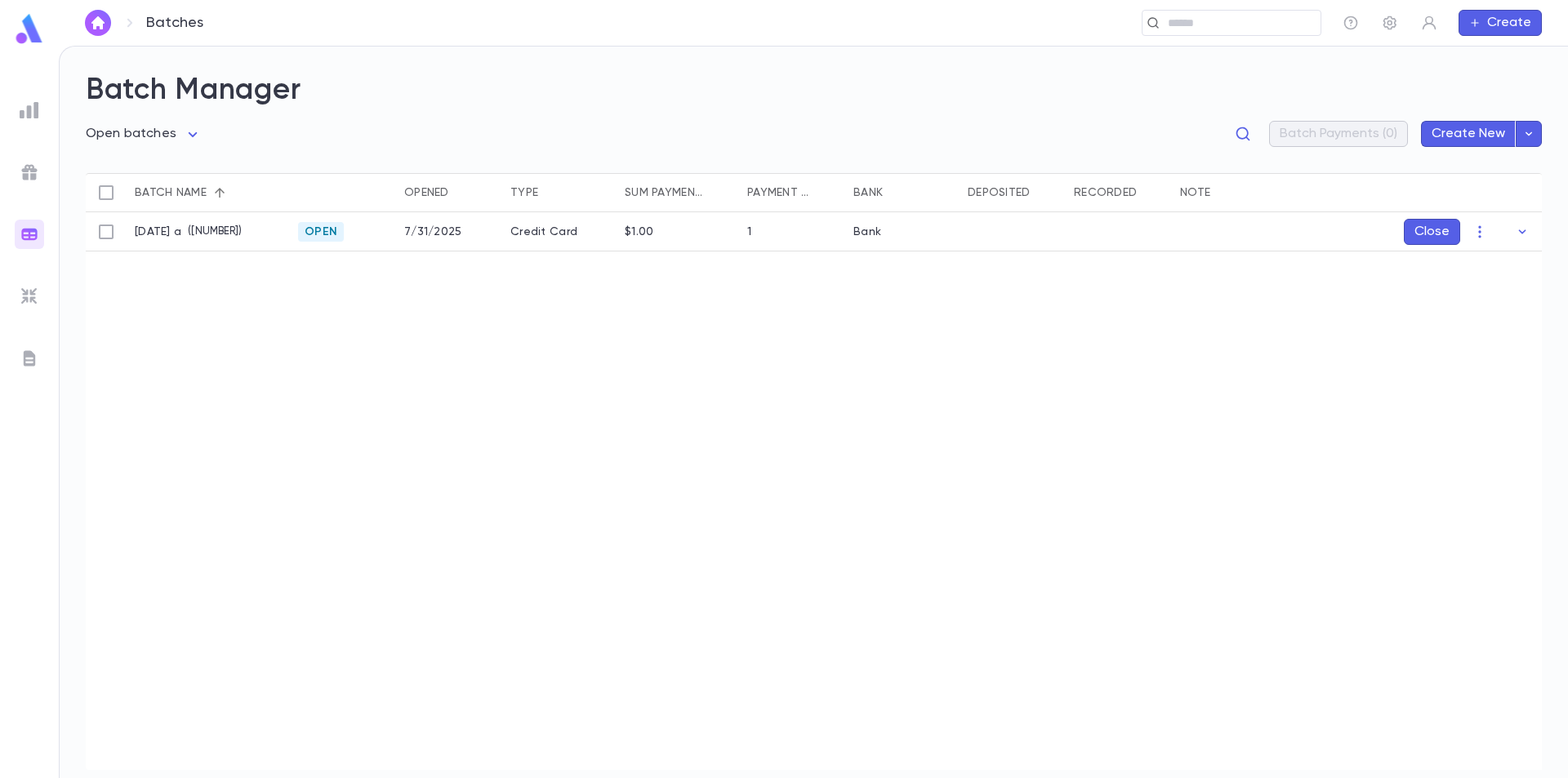 drag, startPoint x: 651, startPoint y: 486, endPoint x: 412, endPoint y: 306, distance: 299.2006 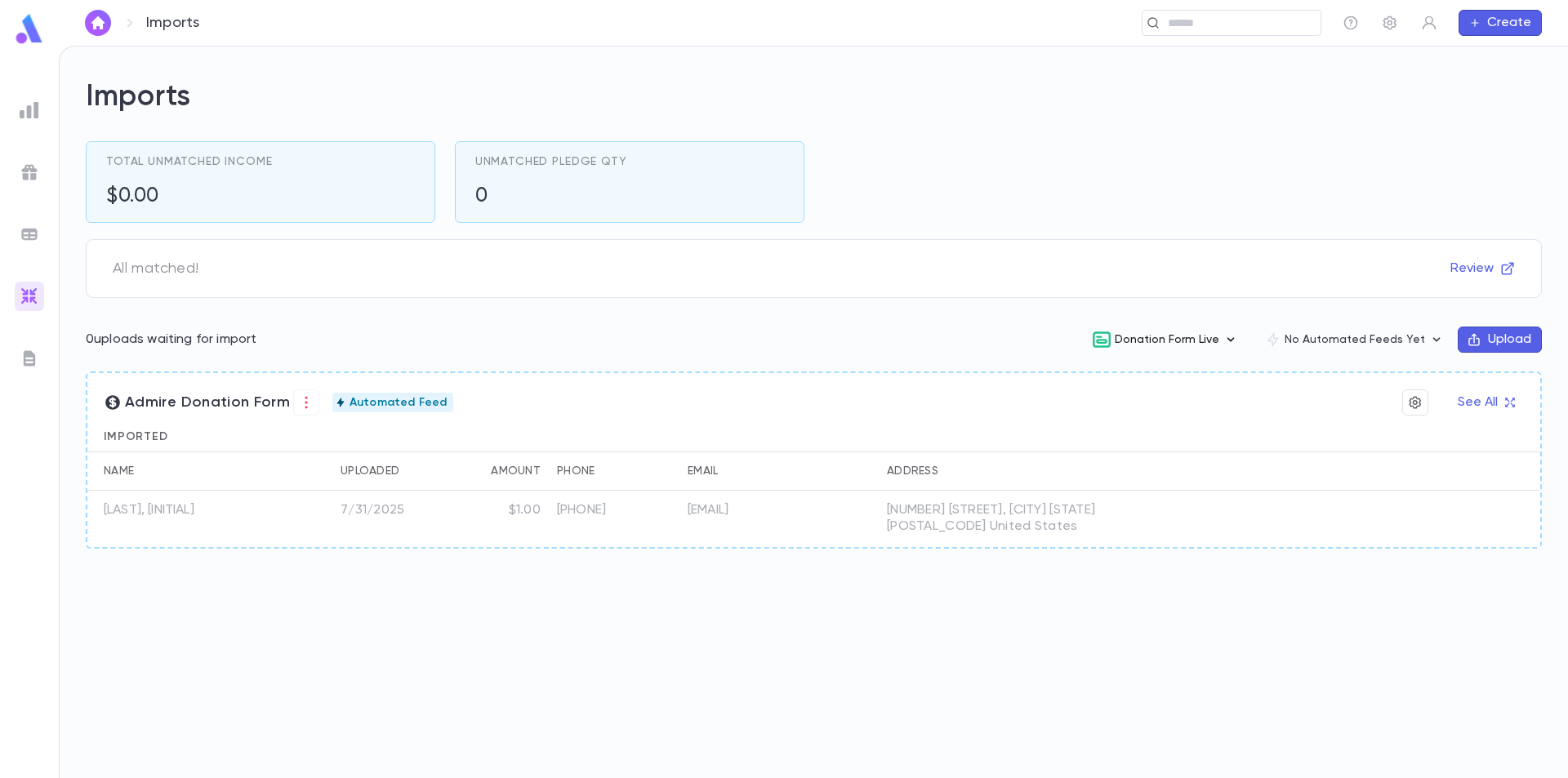 click on "Donation Form Live" at bounding box center (1165, 340) 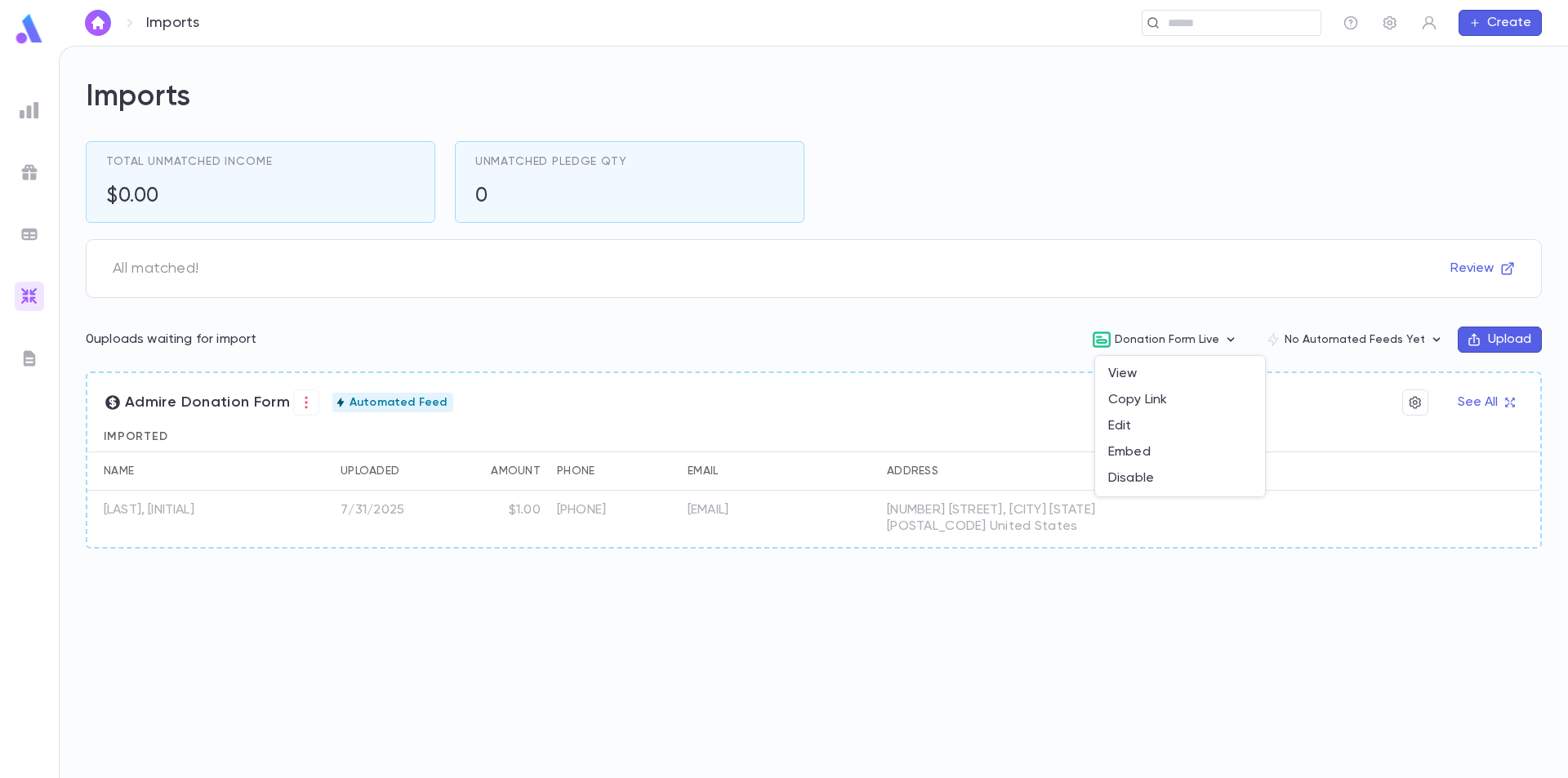 click at bounding box center (784, 389) 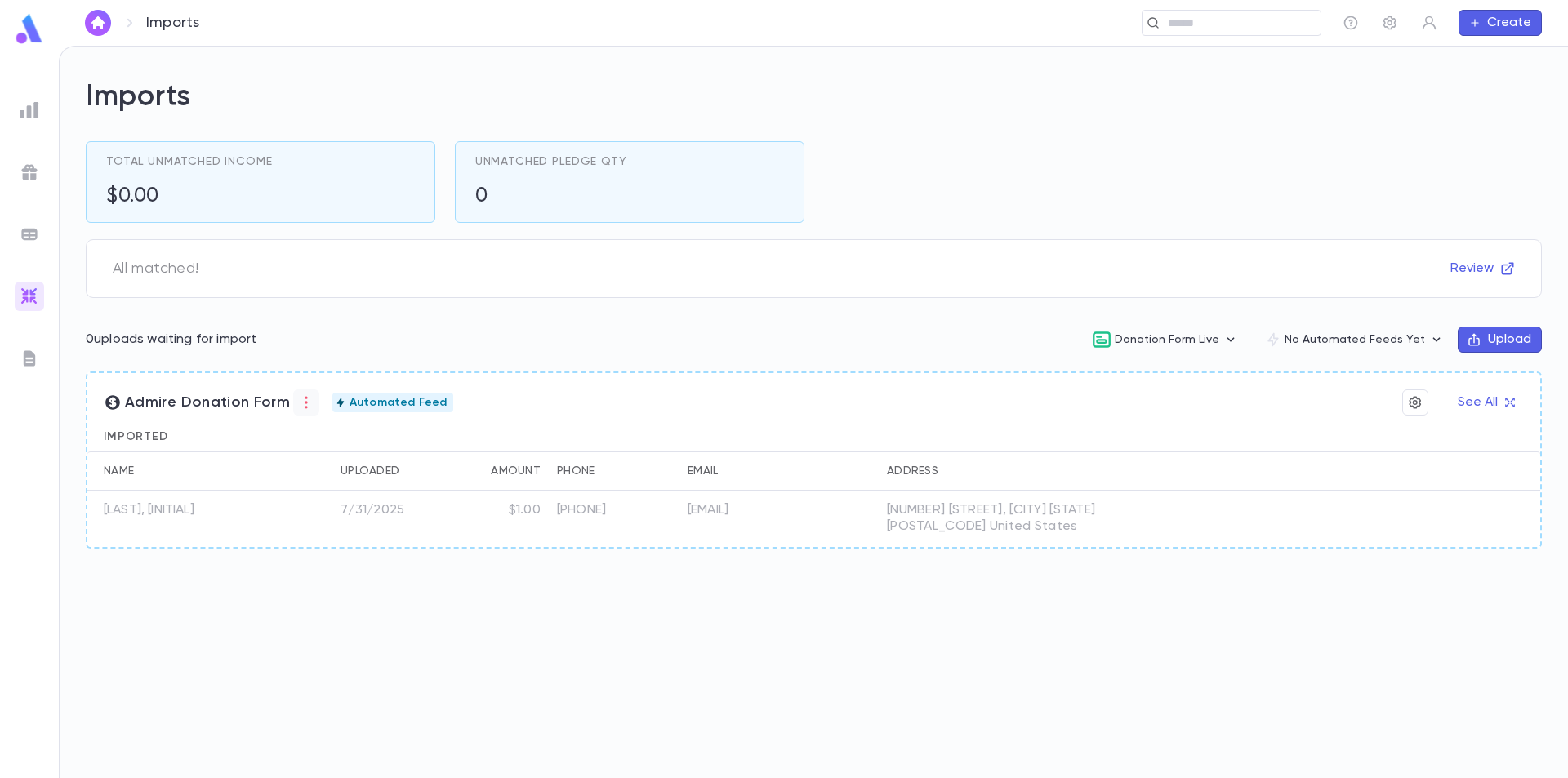 click 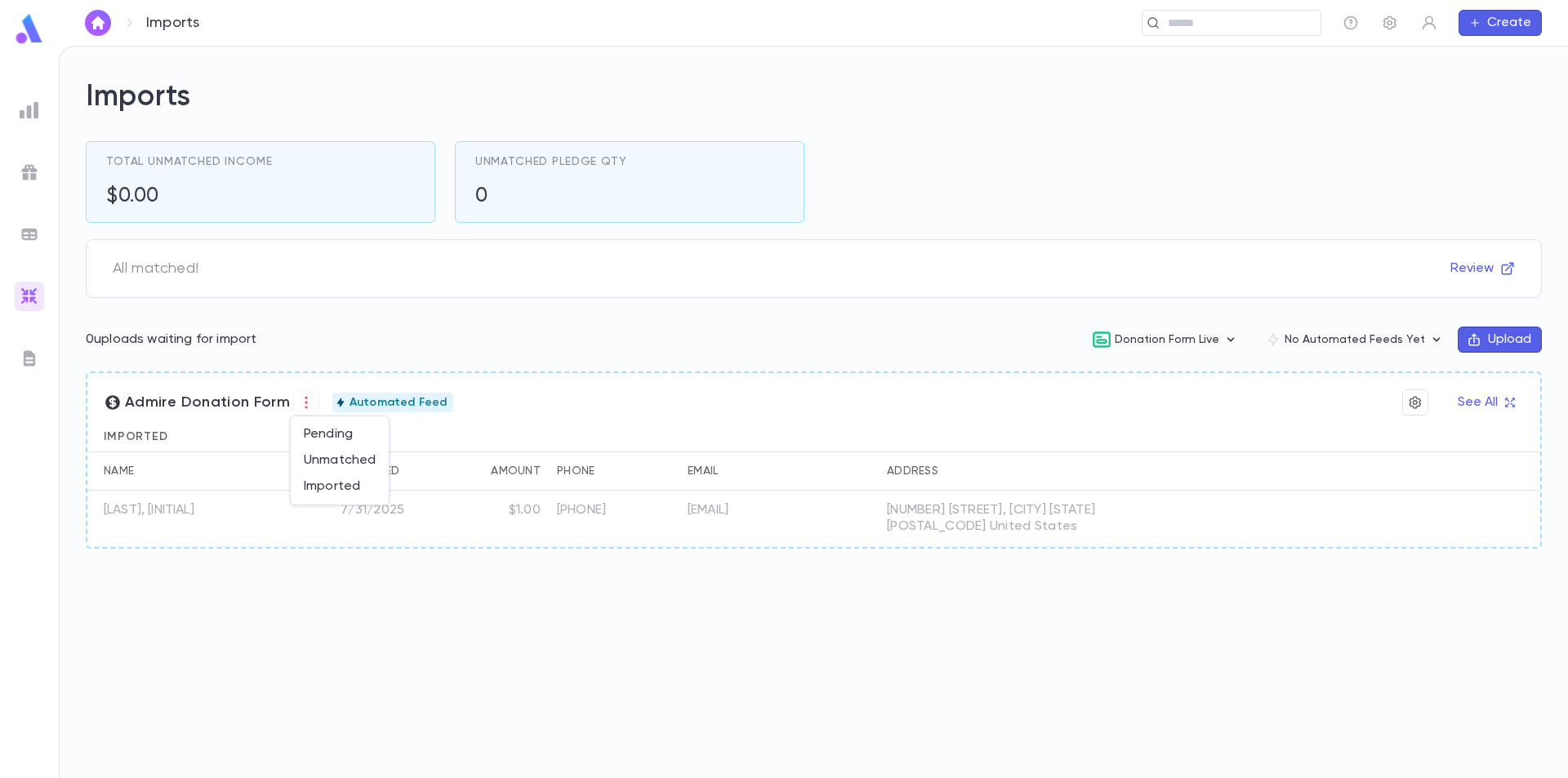 click at bounding box center (784, 389) 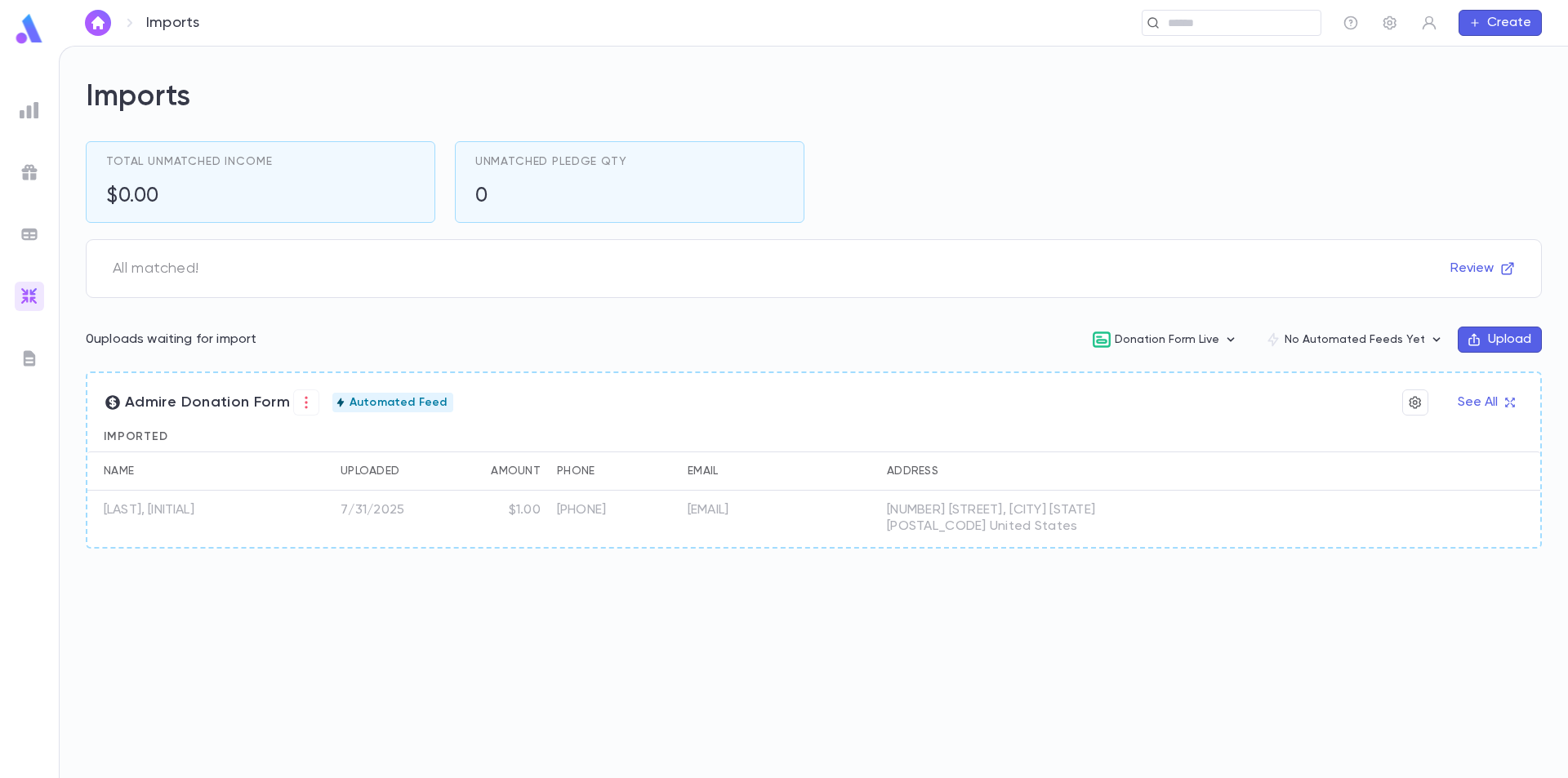 click on "Name" at bounding box center (194, 471) 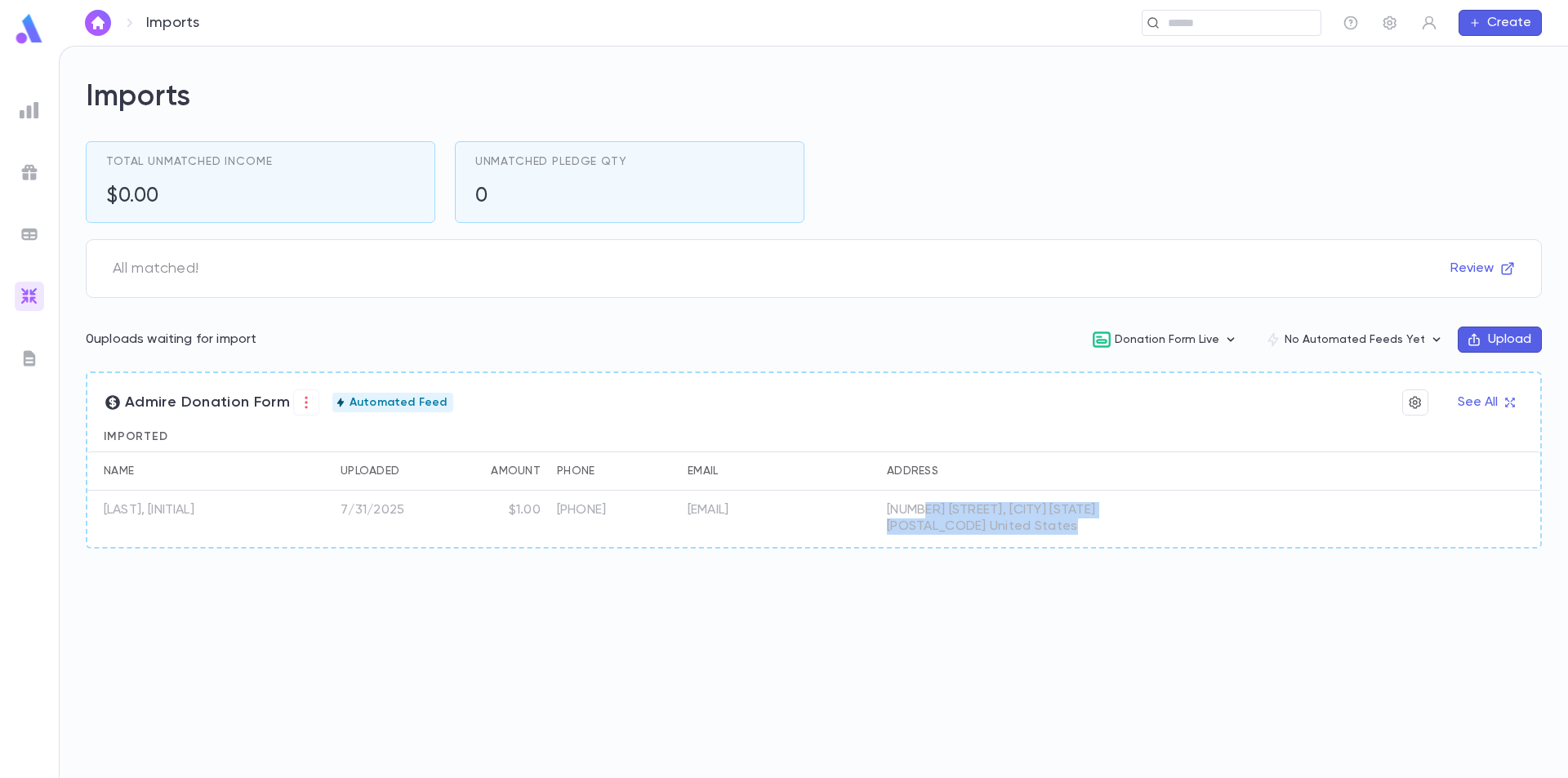 drag, startPoint x: 1206, startPoint y: 498, endPoint x: 1345, endPoint y: 475, distance: 140.89003 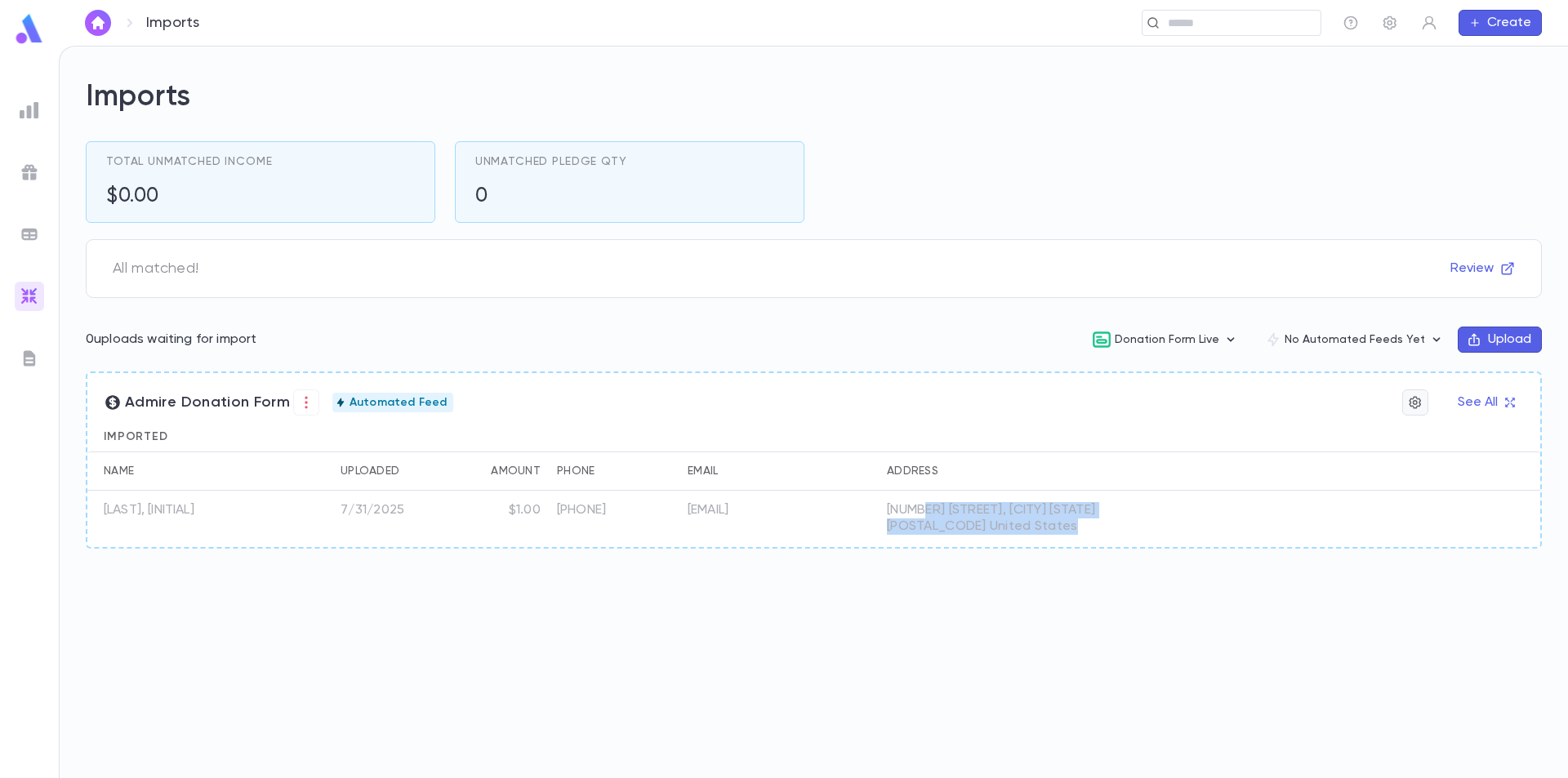 click 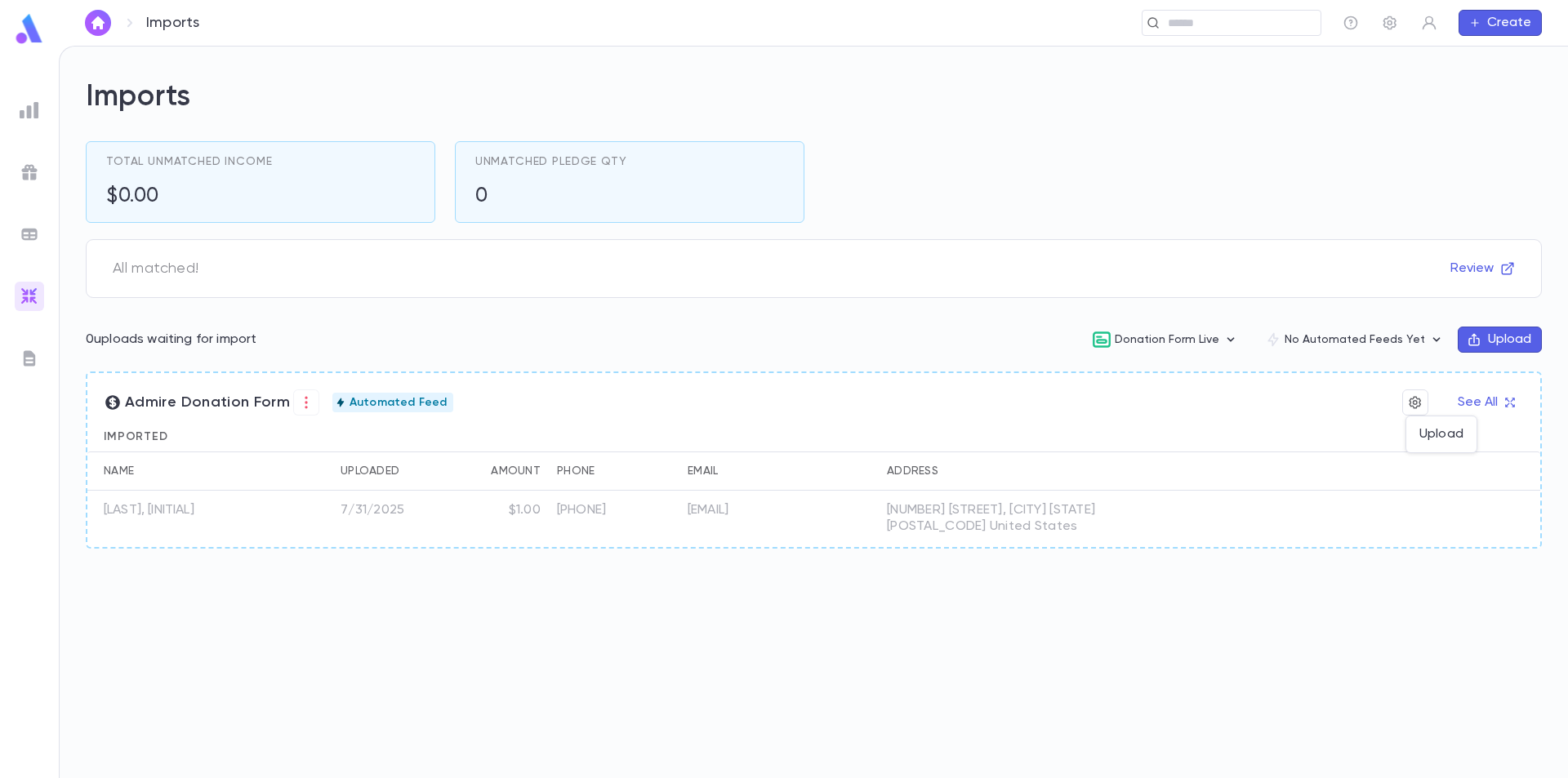 click at bounding box center (784, 389) 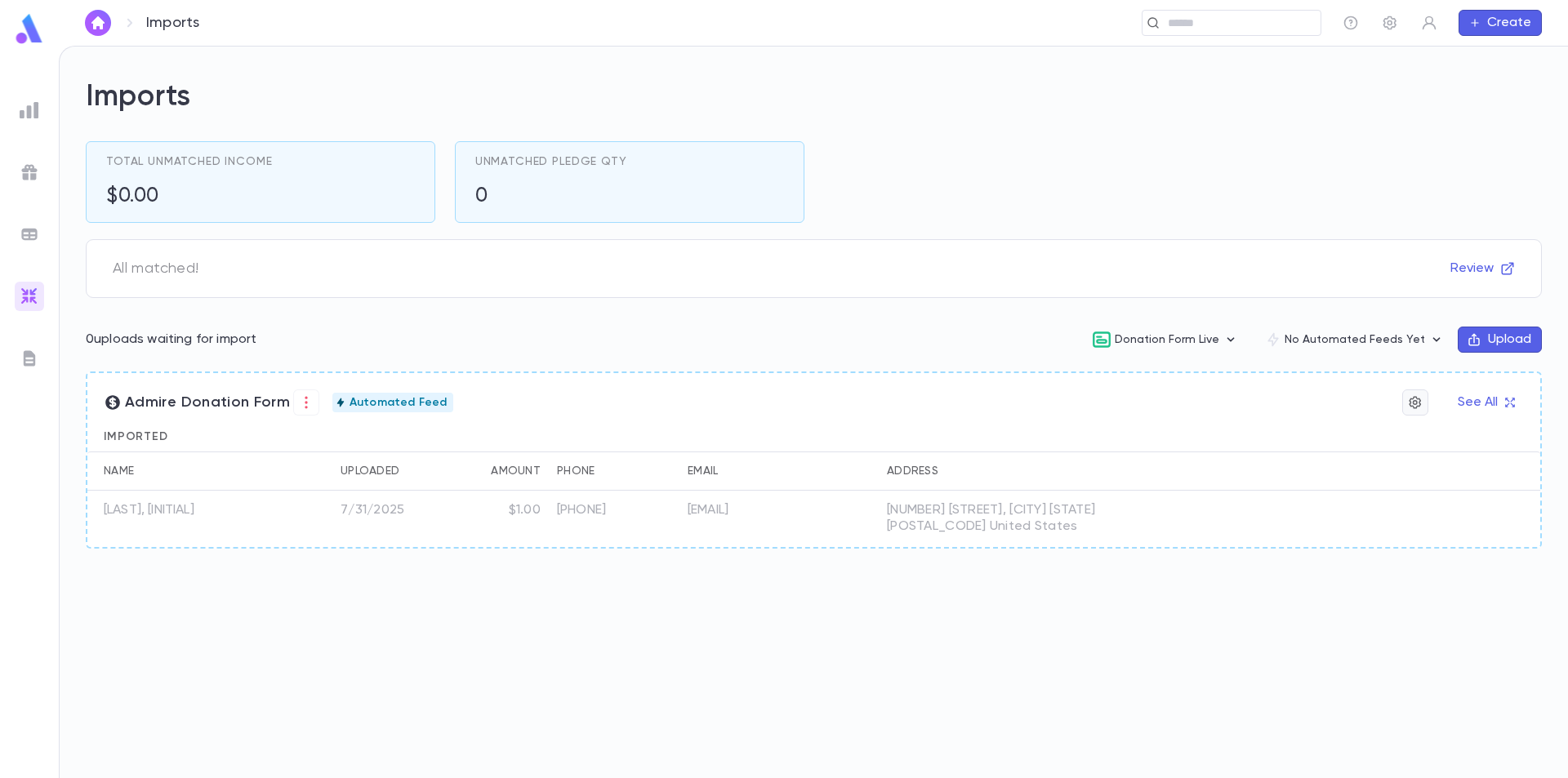 click 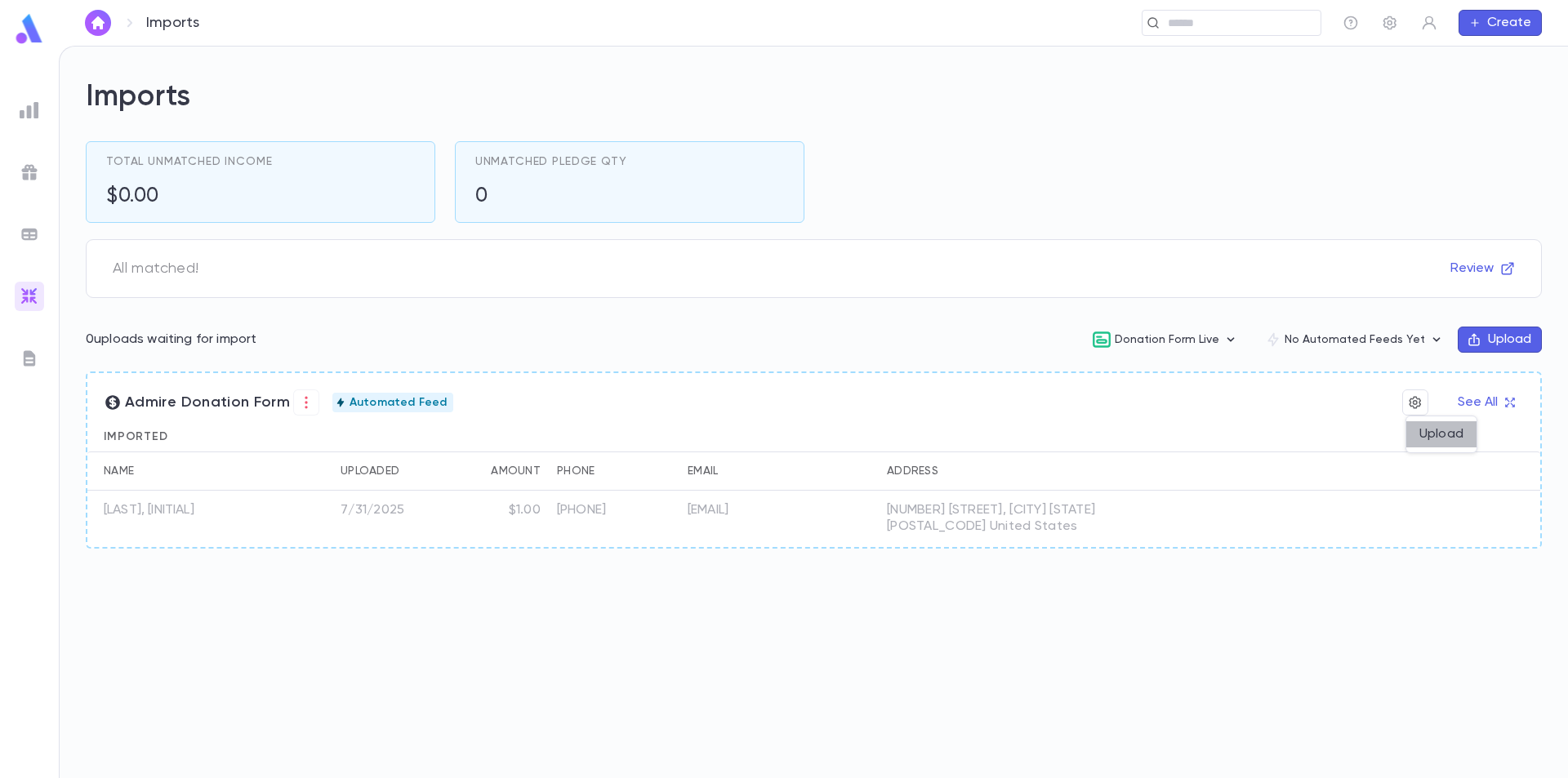 click on "Upload" at bounding box center [1441, 434] 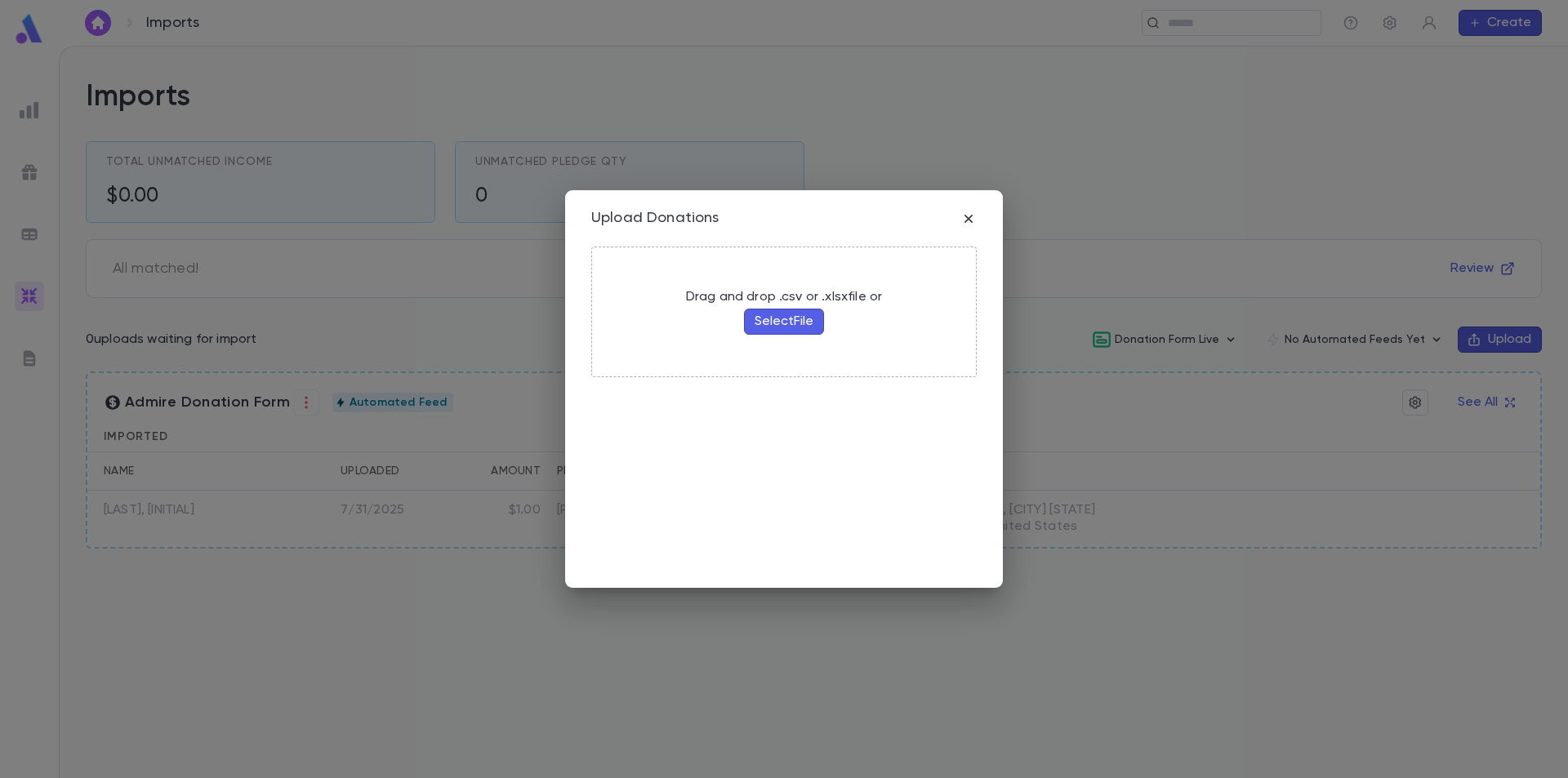 click 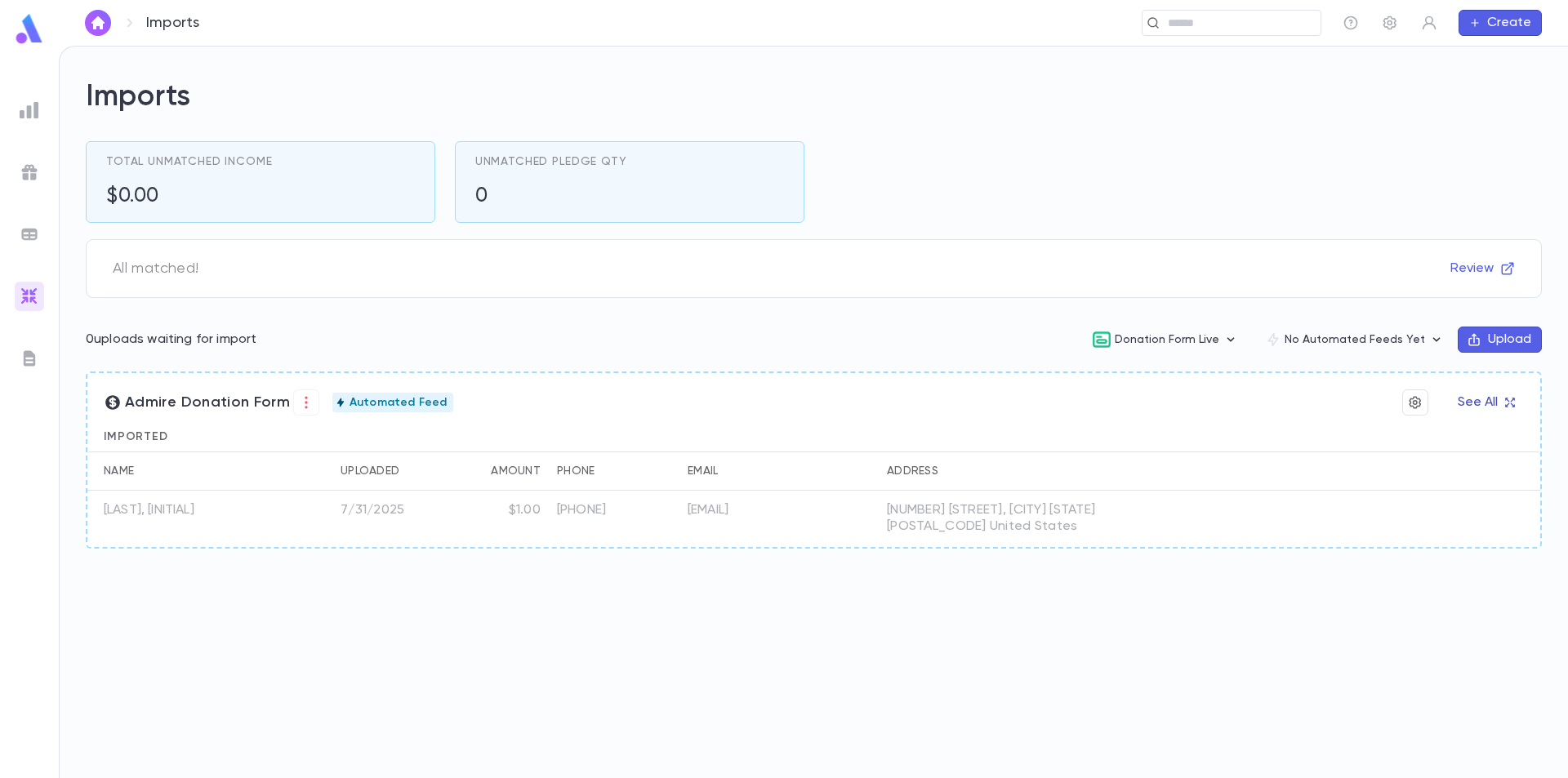 click on "See All" at bounding box center [1486, 402] 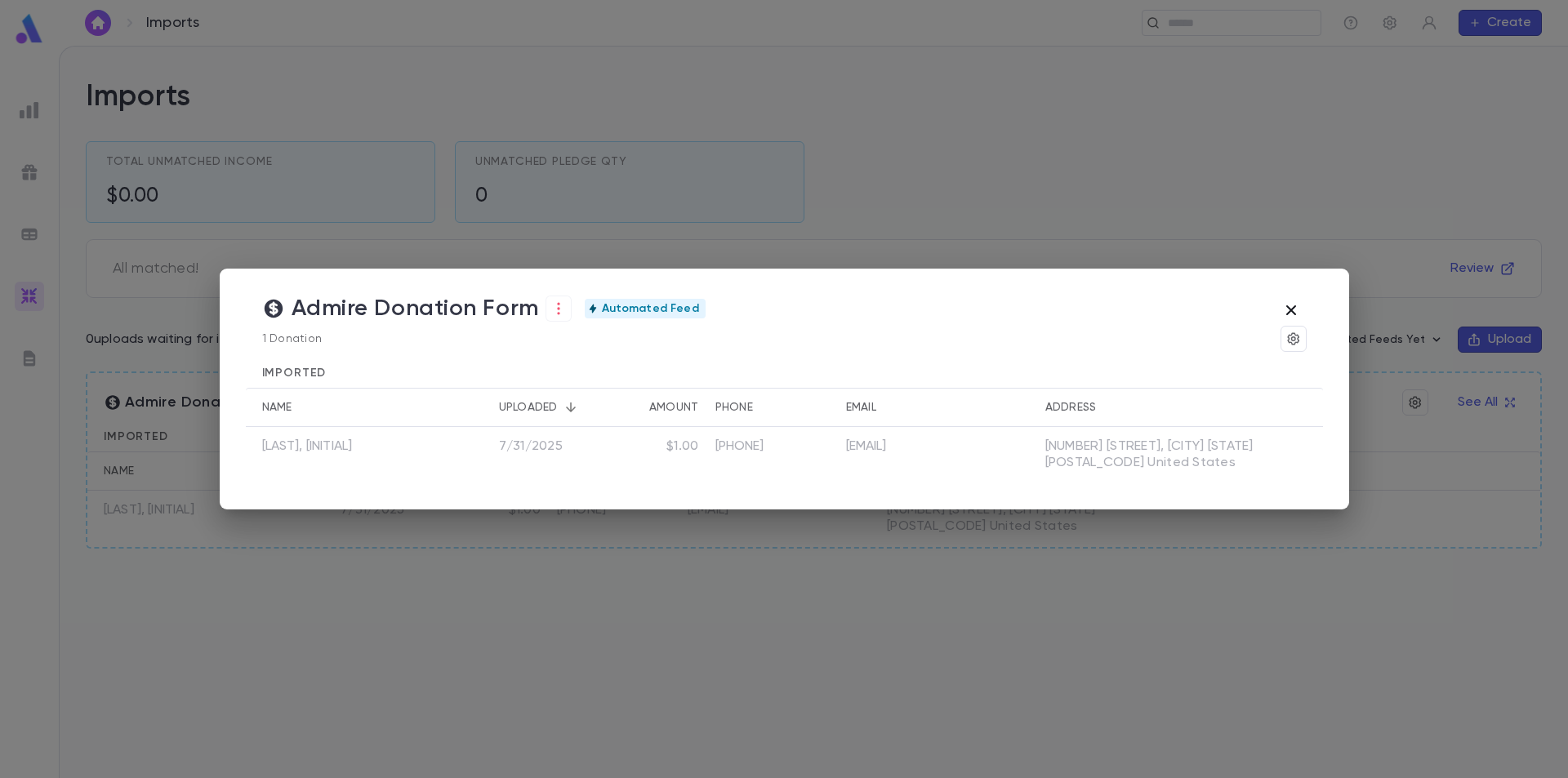 click 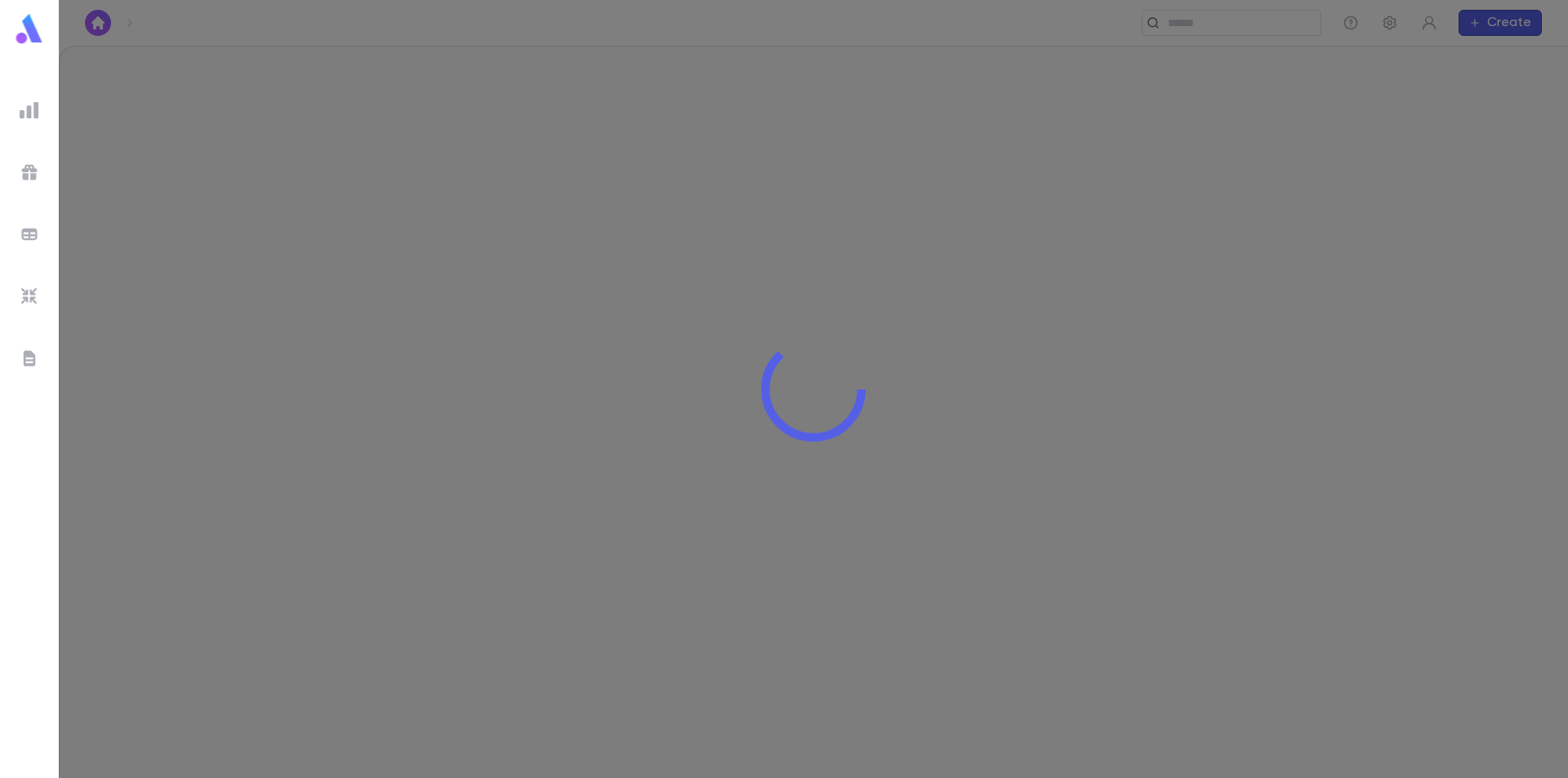 scroll, scrollTop: 0, scrollLeft: 0, axis: both 